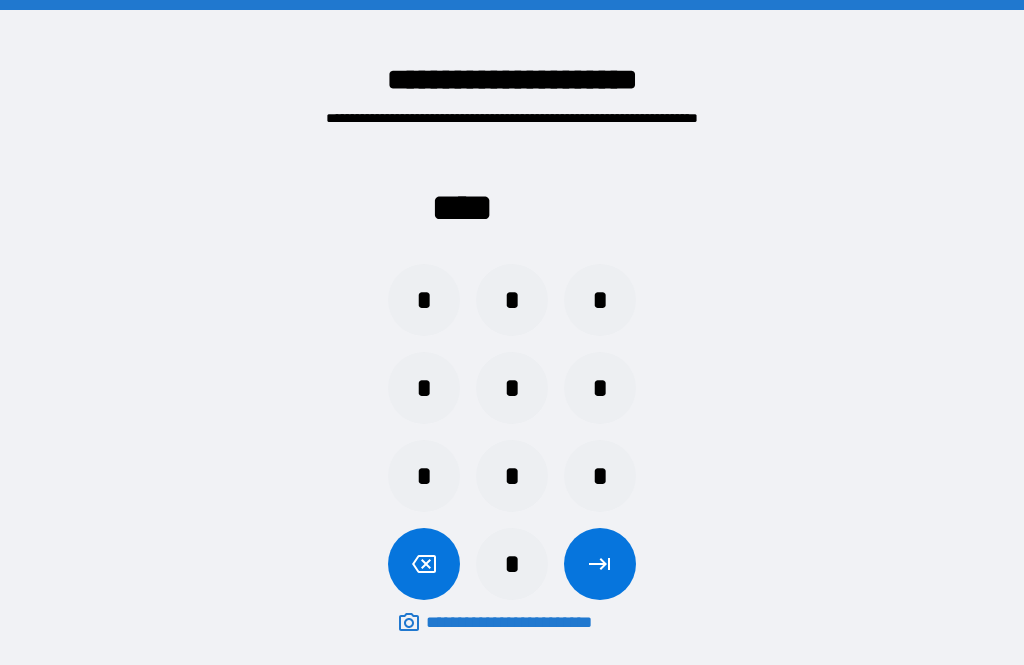 scroll, scrollTop: 64, scrollLeft: 0, axis: vertical 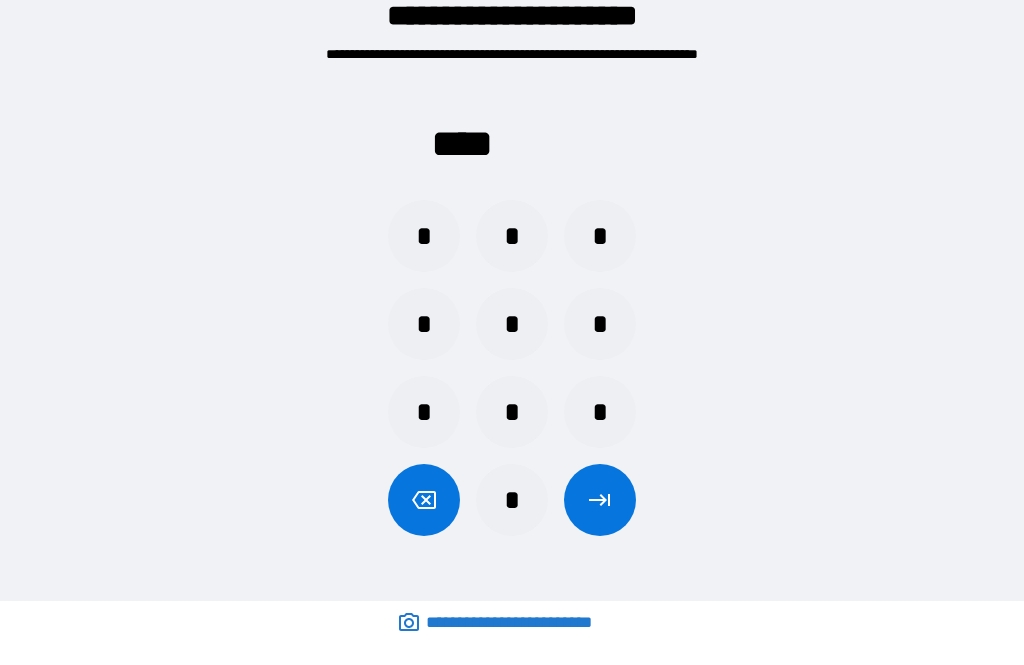 click on "*" at bounding box center [512, 412] 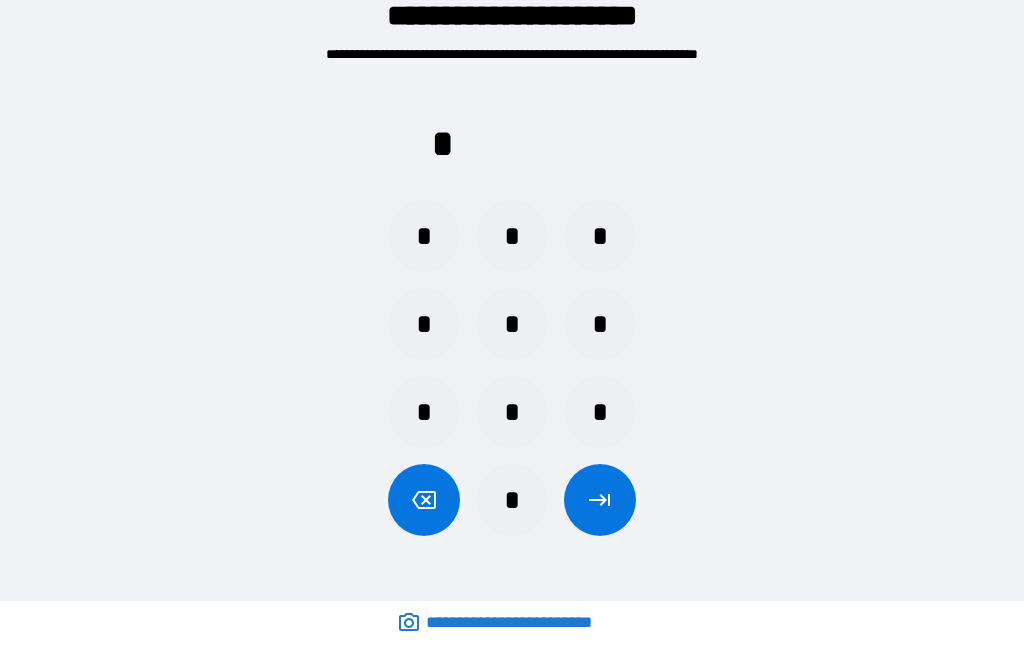 click on "*" at bounding box center [512, 412] 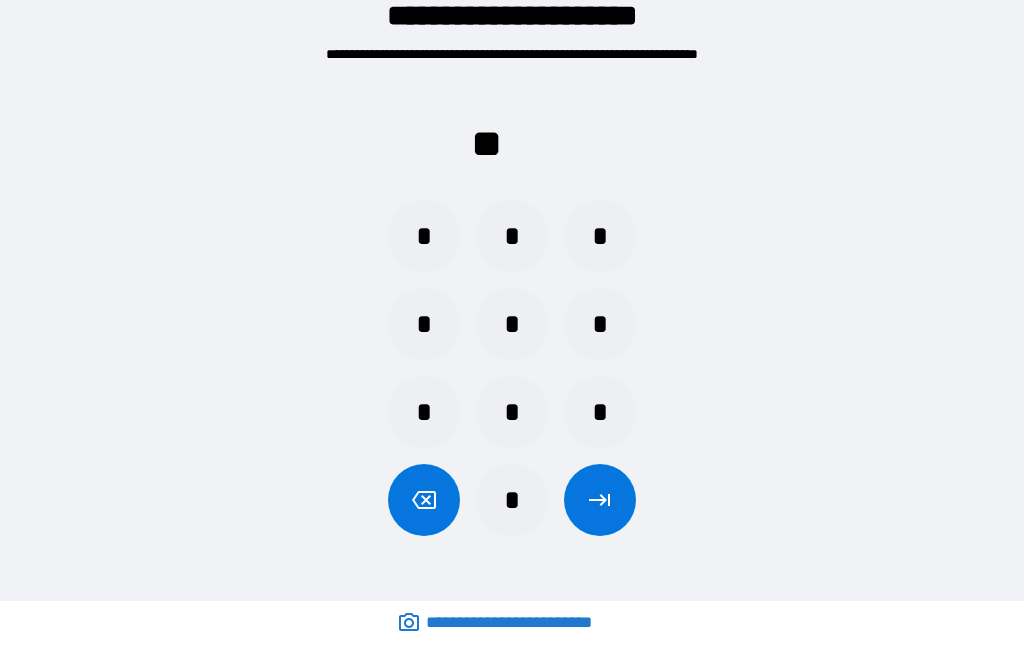click on "*" at bounding box center (600, 412) 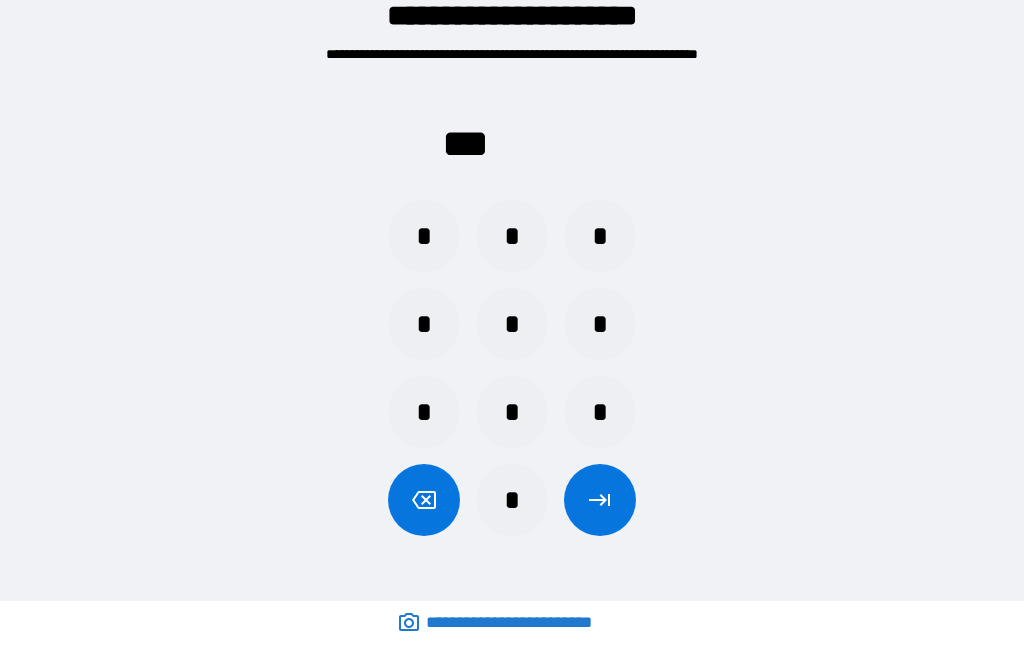 click on "*" at bounding box center [512, 500] 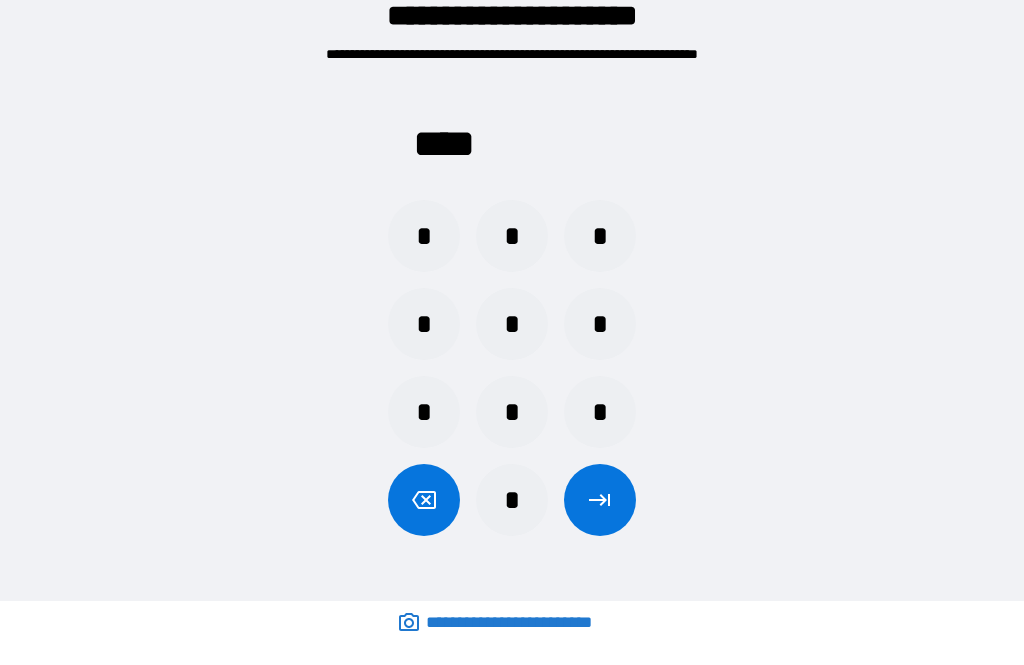 click at bounding box center [600, 500] 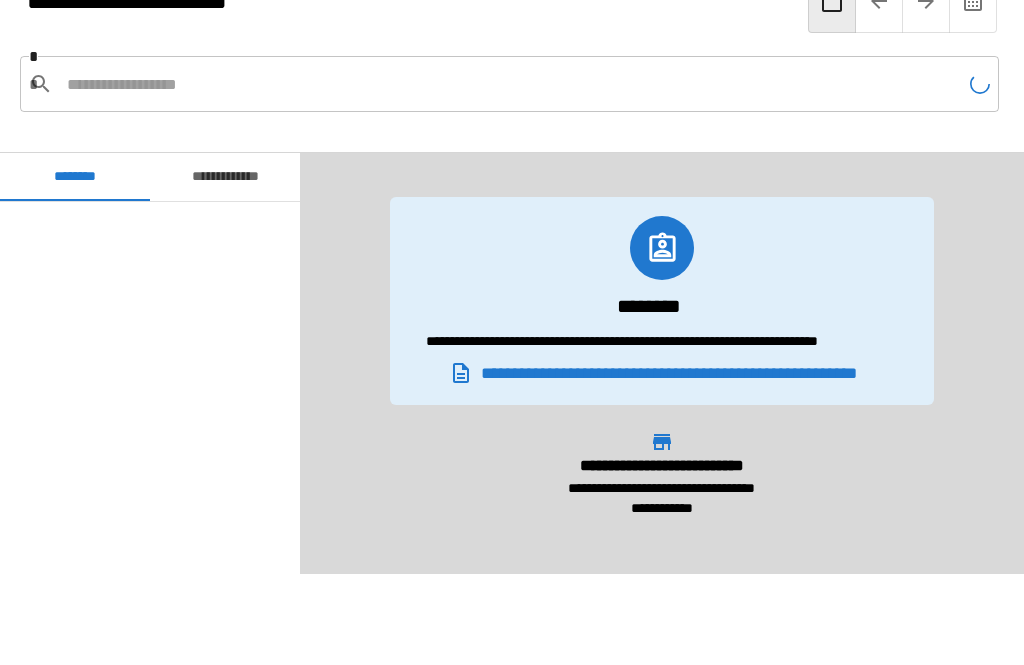 scroll, scrollTop: 1980, scrollLeft: 0, axis: vertical 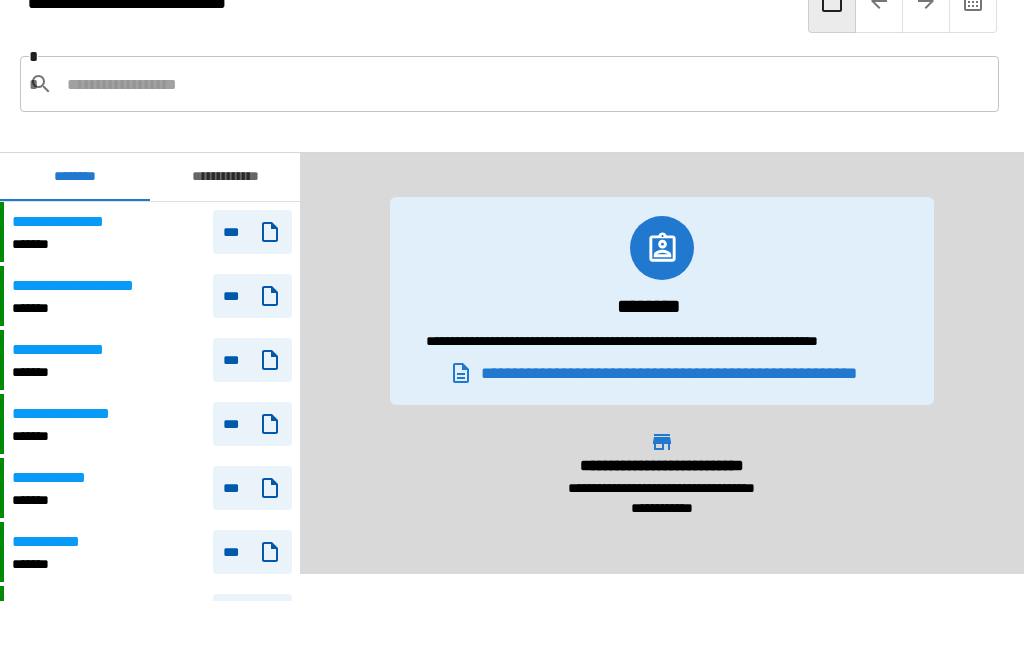 click on "**********" at bounding box center [67, 222] 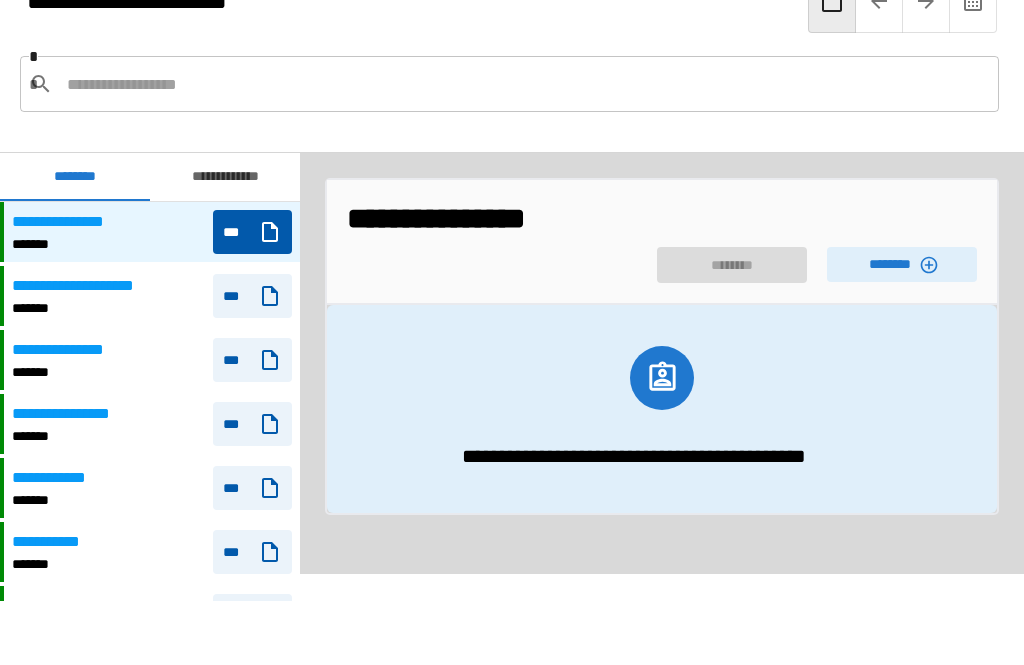 click on "********" at bounding box center [902, 264] 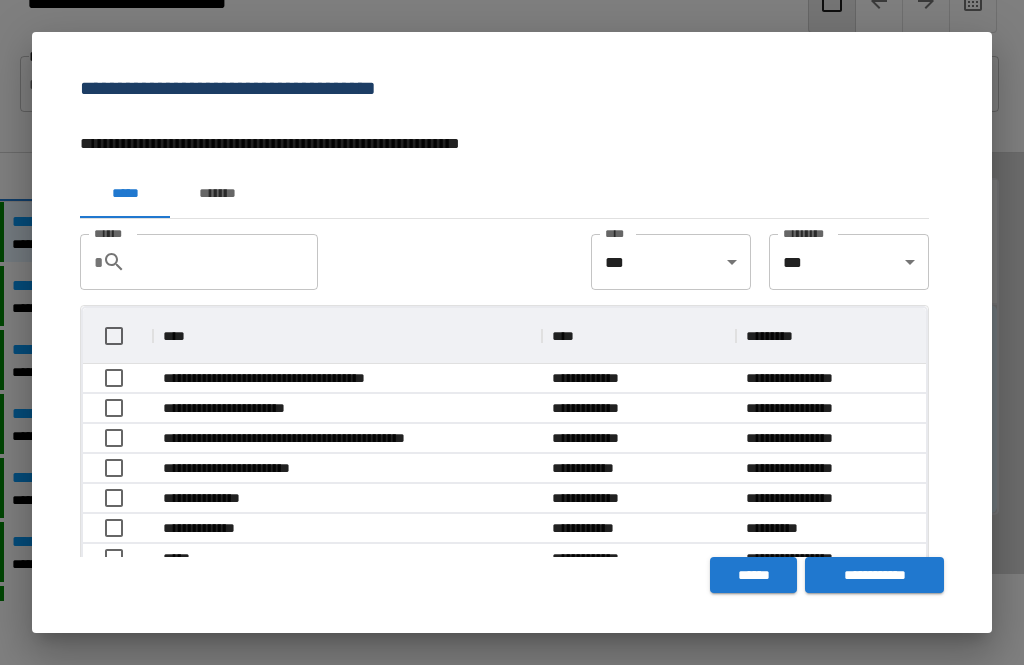 scroll, scrollTop: 1, scrollLeft: 1, axis: both 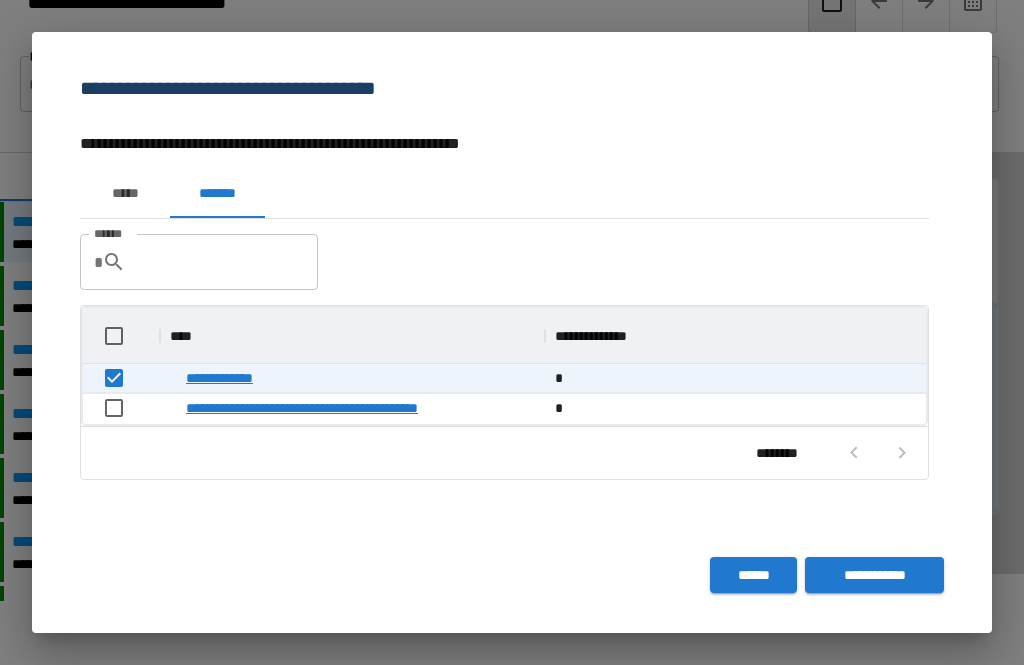 click on "**********" at bounding box center (874, 575) 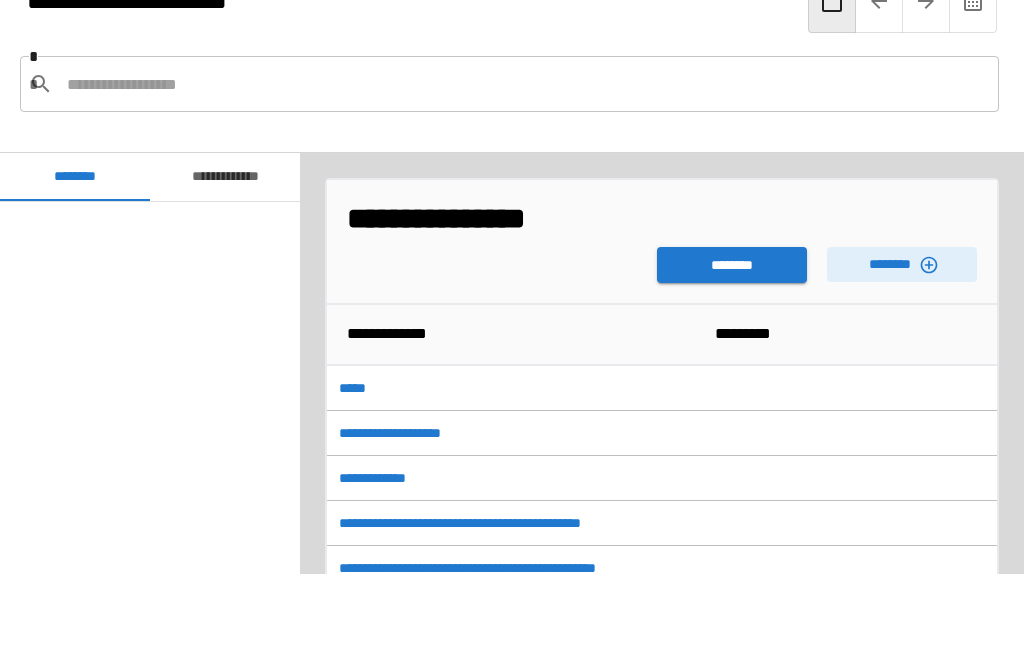 scroll, scrollTop: 1980, scrollLeft: 0, axis: vertical 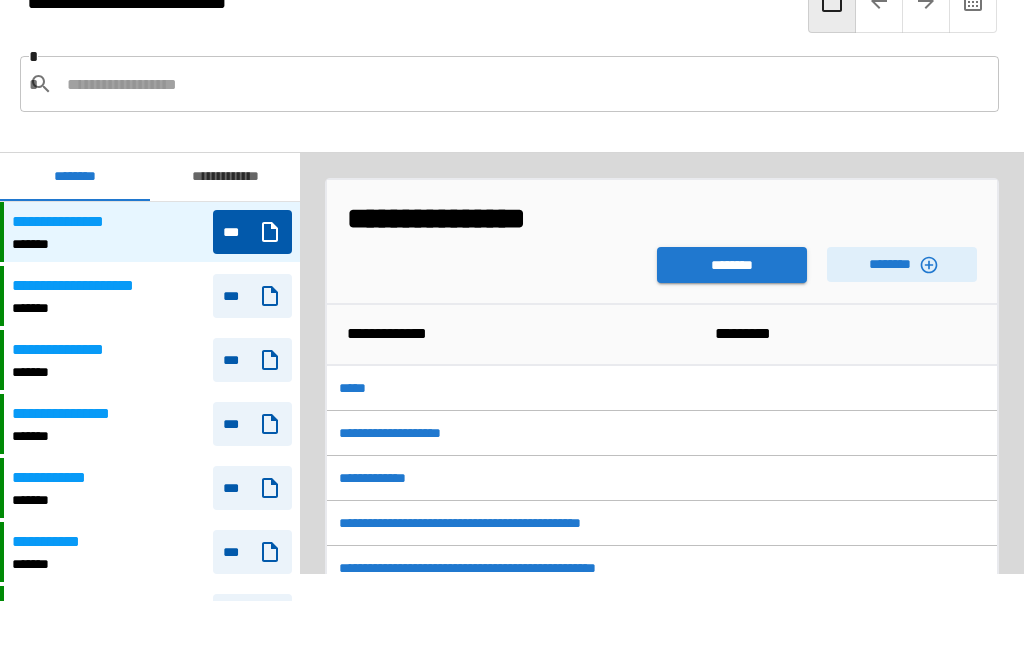click on "**********" at bounding box center [583, 218] 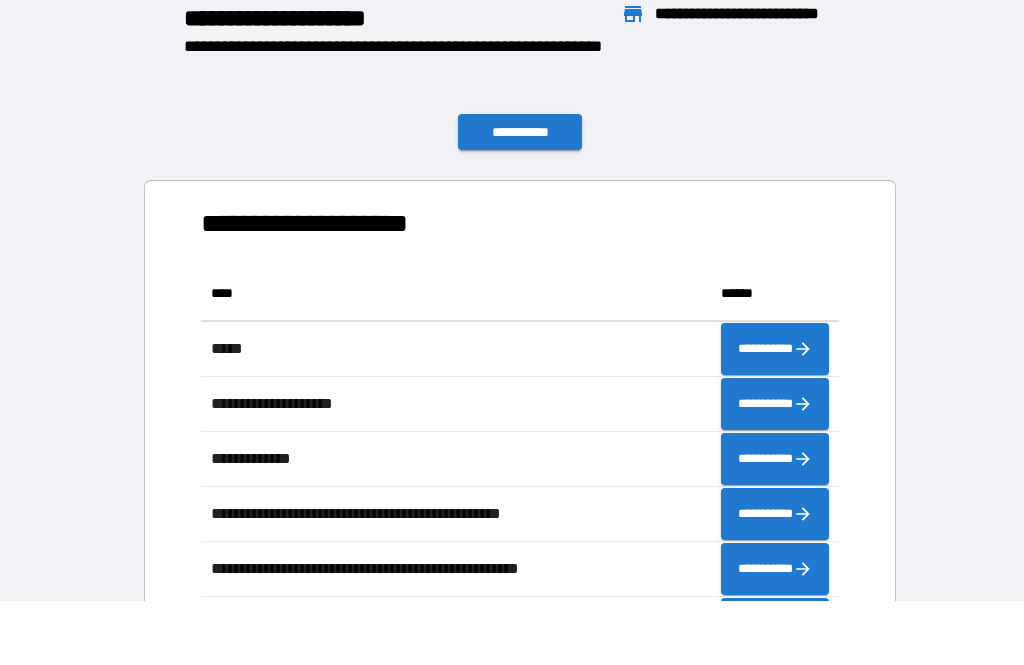 scroll, scrollTop: 386, scrollLeft: 638, axis: both 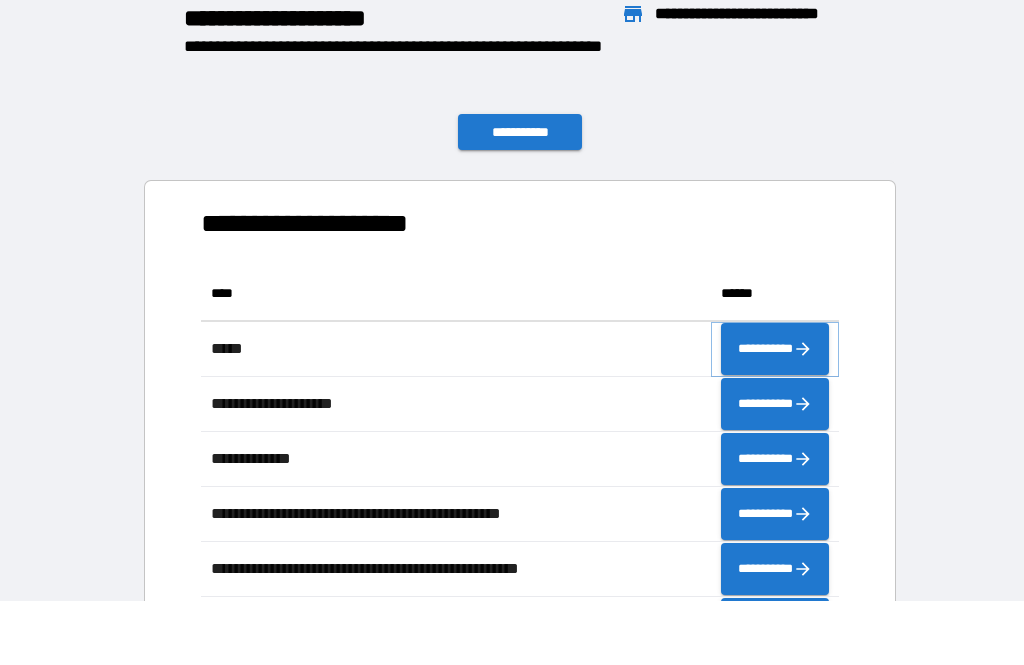 click 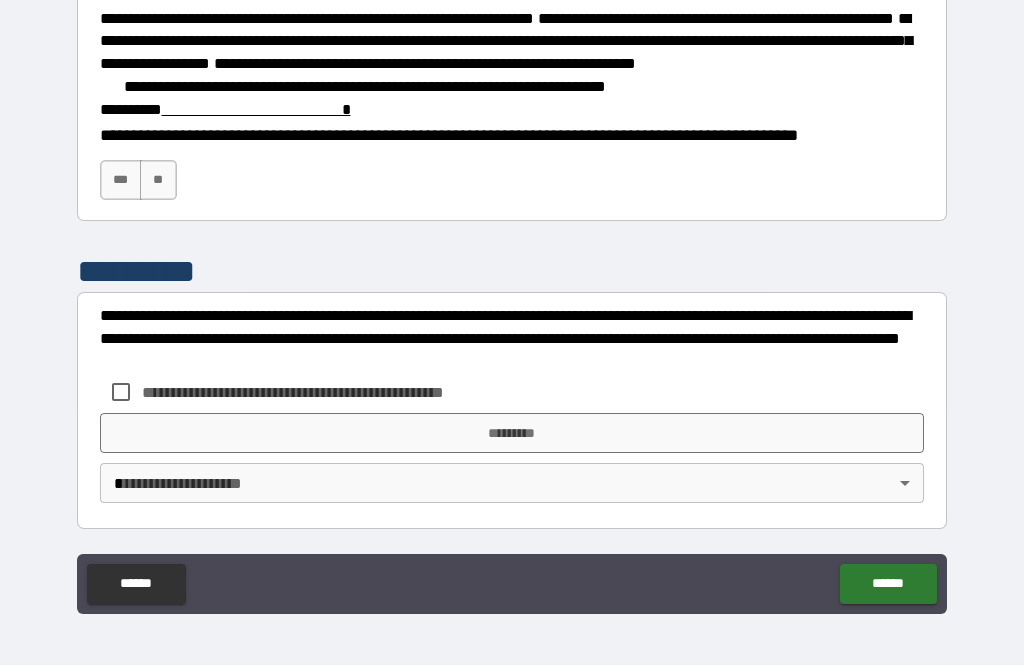 scroll, scrollTop: 2877, scrollLeft: 0, axis: vertical 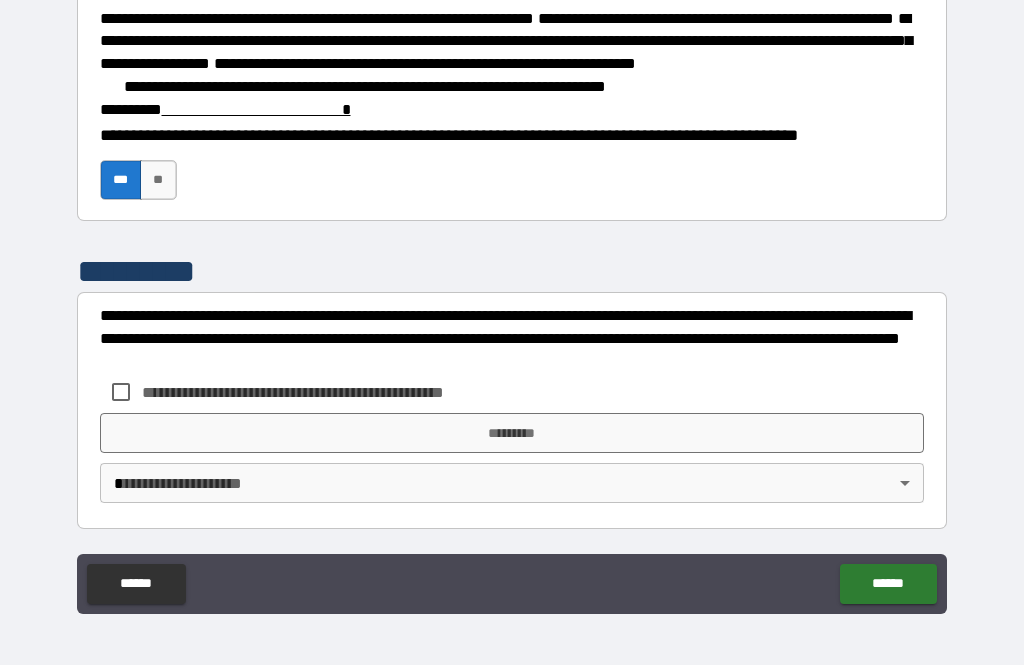 click at bounding box center [256, 109] 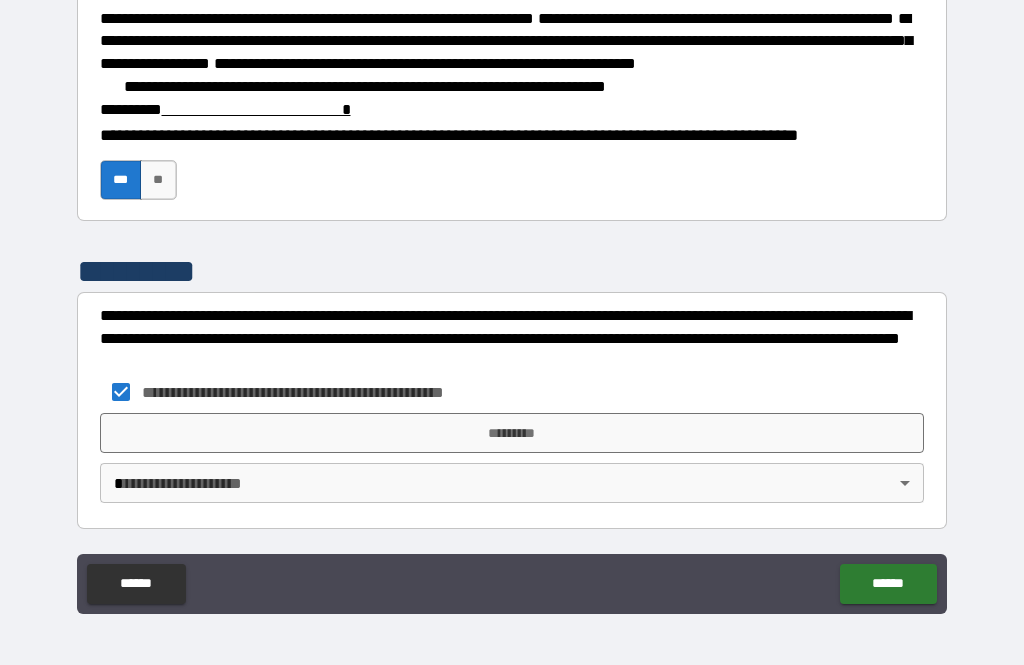 click on "*********" at bounding box center [512, 433] 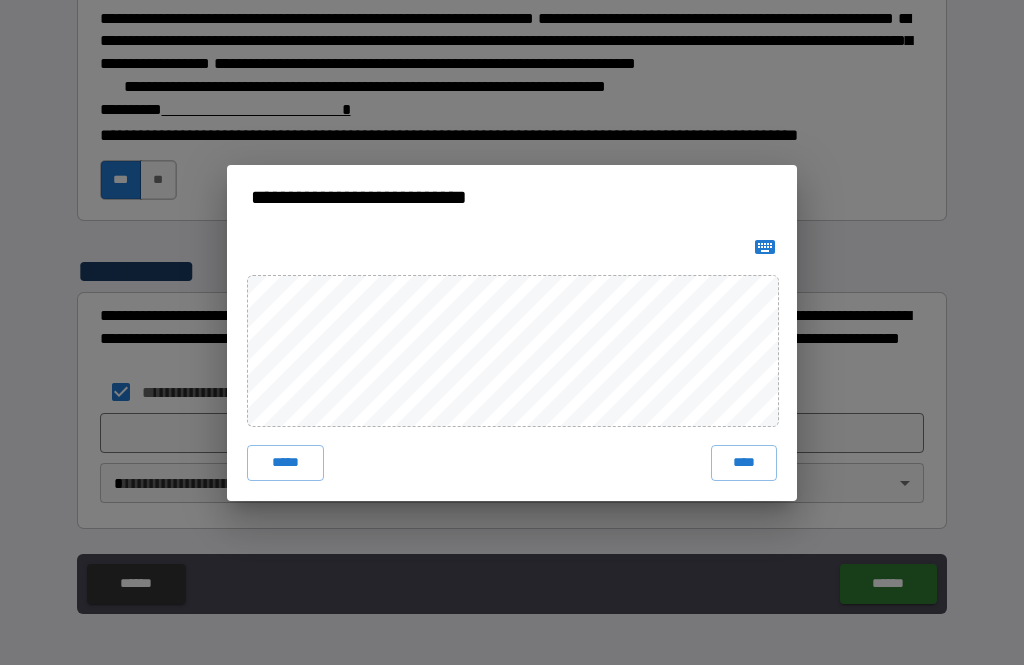 click on "****" at bounding box center [744, 463] 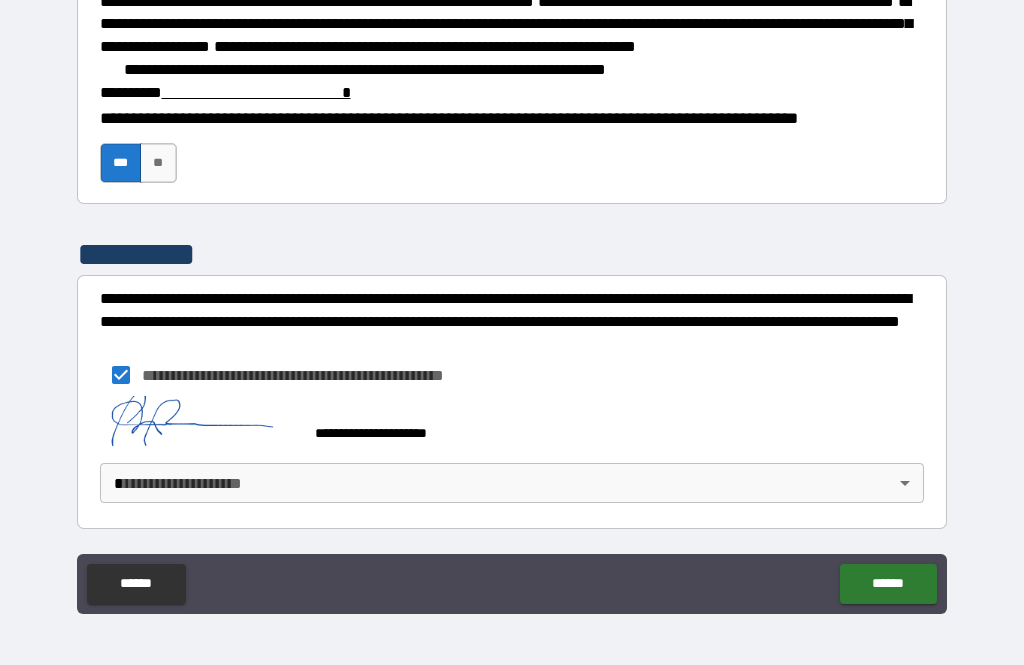 scroll, scrollTop: 3094, scrollLeft: 0, axis: vertical 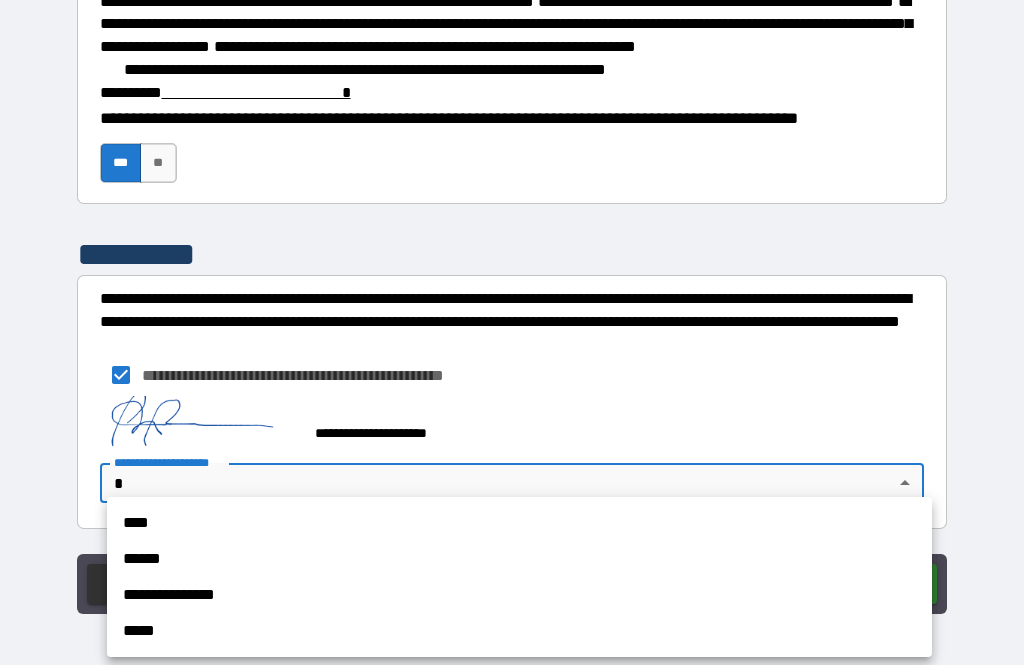 click on "****" at bounding box center [519, 523] 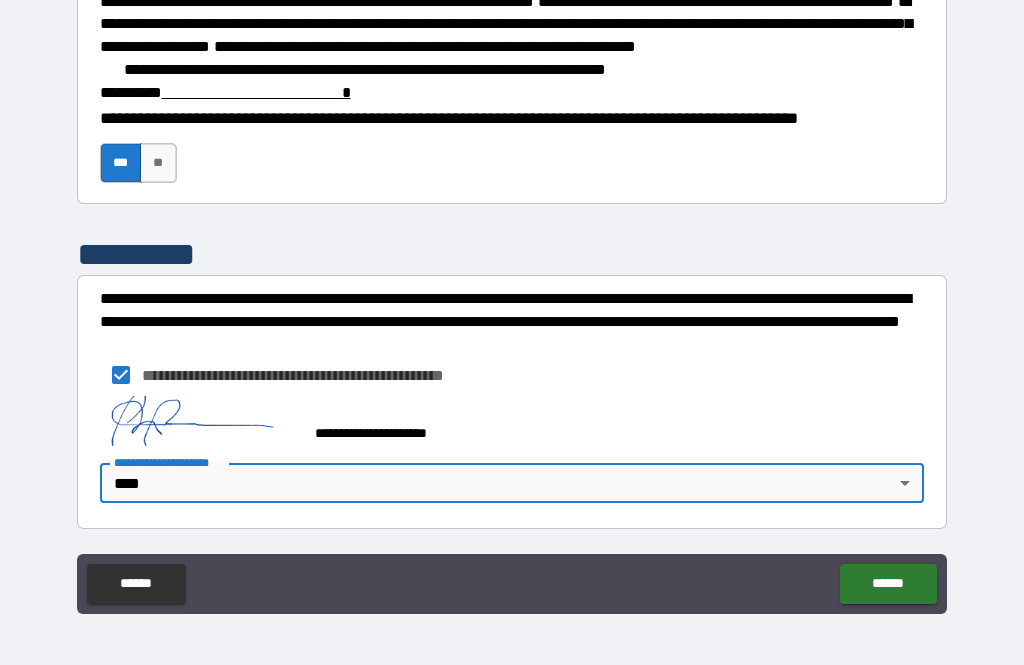 click on "******" at bounding box center (888, 584) 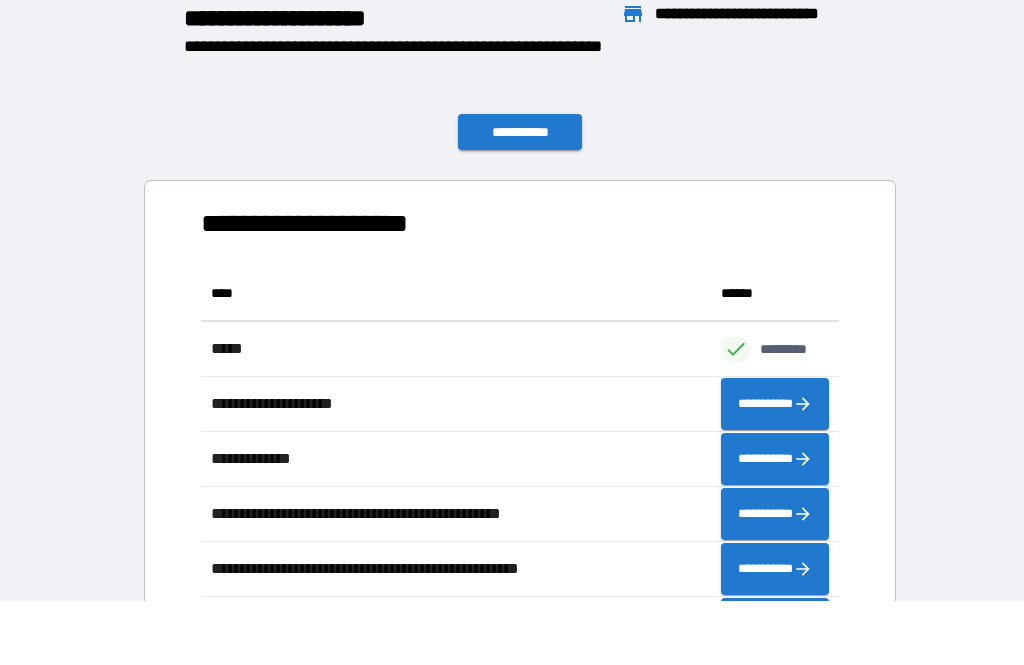 scroll, scrollTop: 386, scrollLeft: 638, axis: both 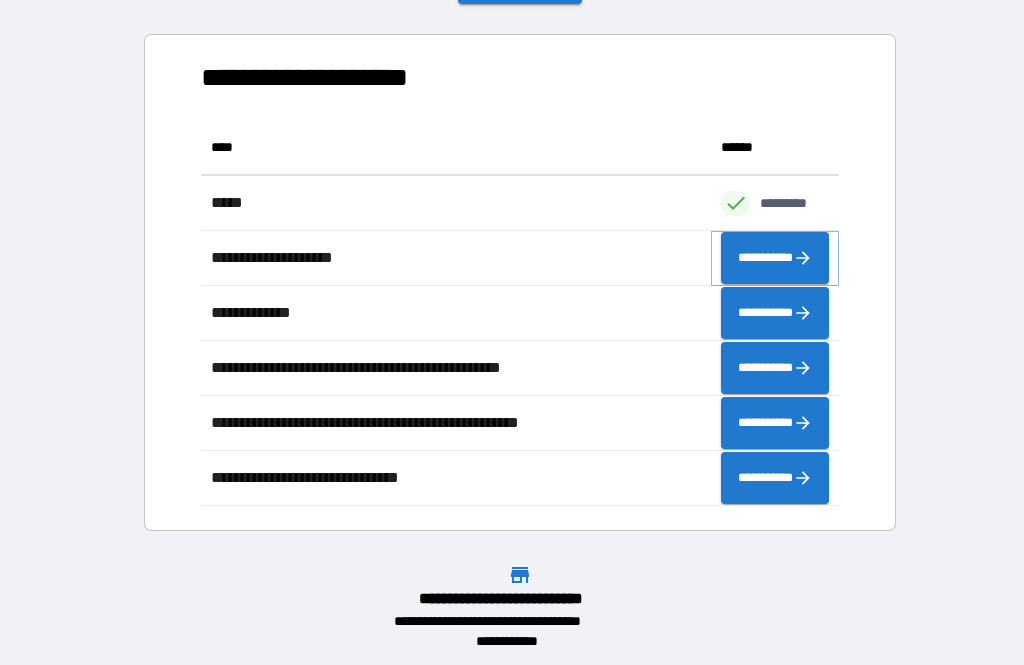 click on "**********" at bounding box center (775, 258) 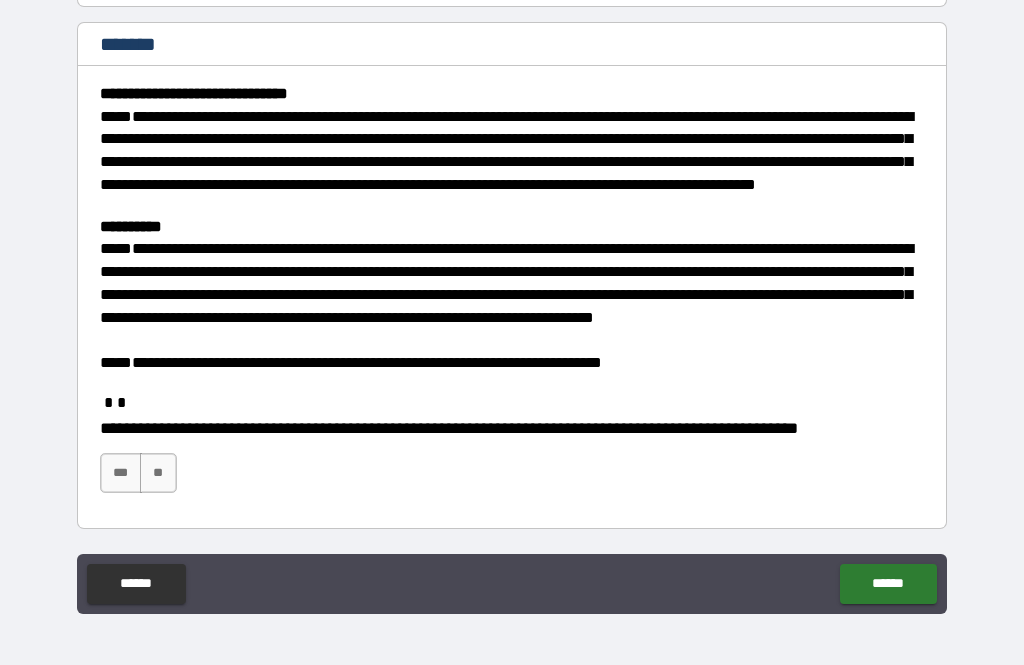 scroll, scrollTop: 224, scrollLeft: 0, axis: vertical 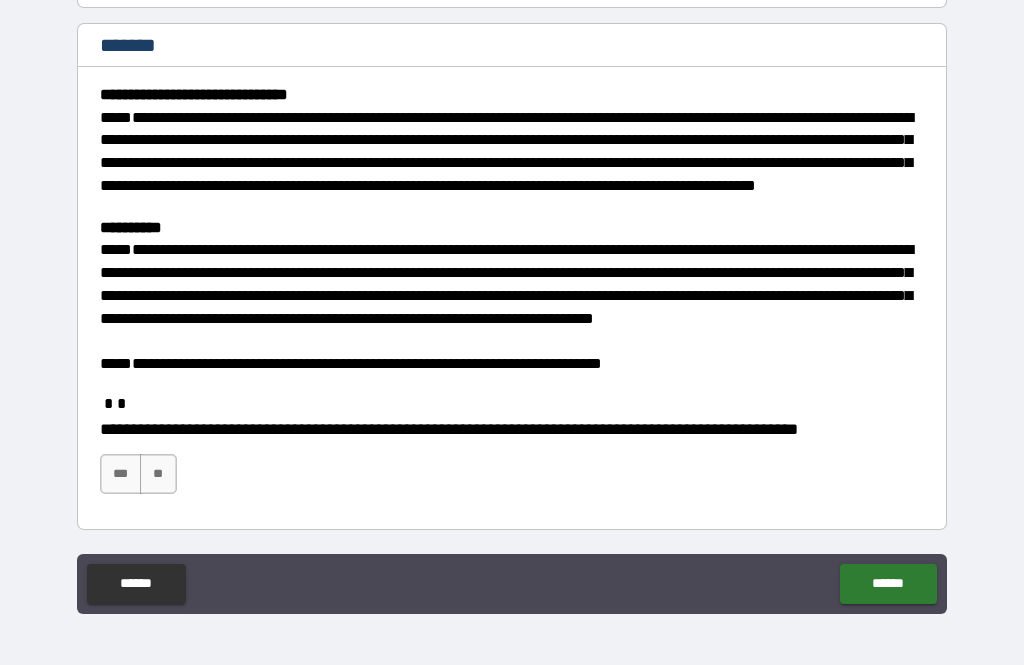 click on "***" at bounding box center [121, 474] 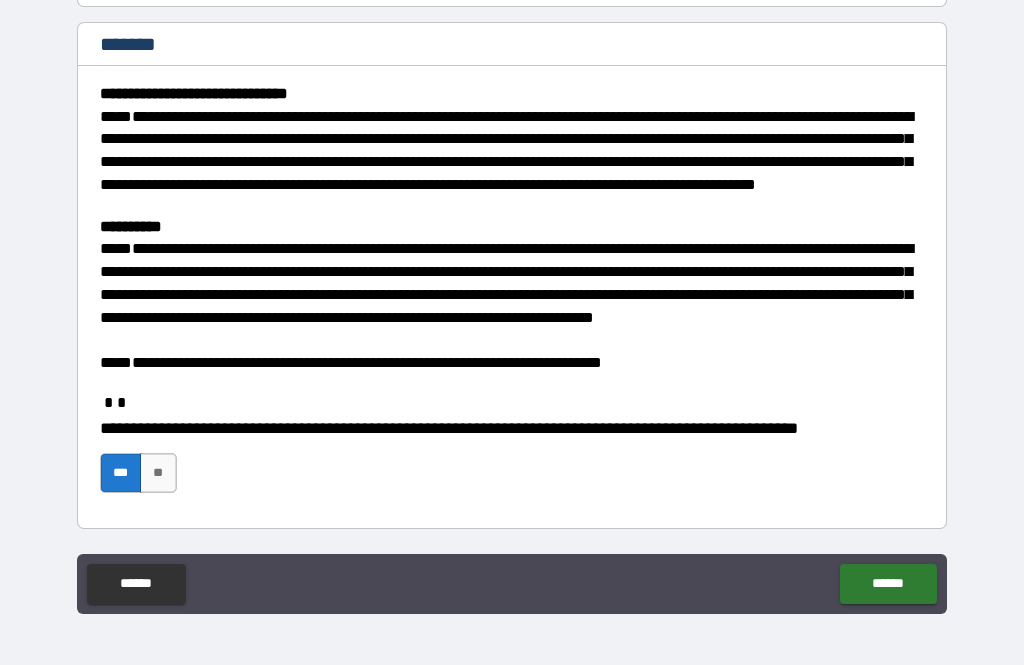 scroll, scrollTop: 224, scrollLeft: 0, axis: vertical 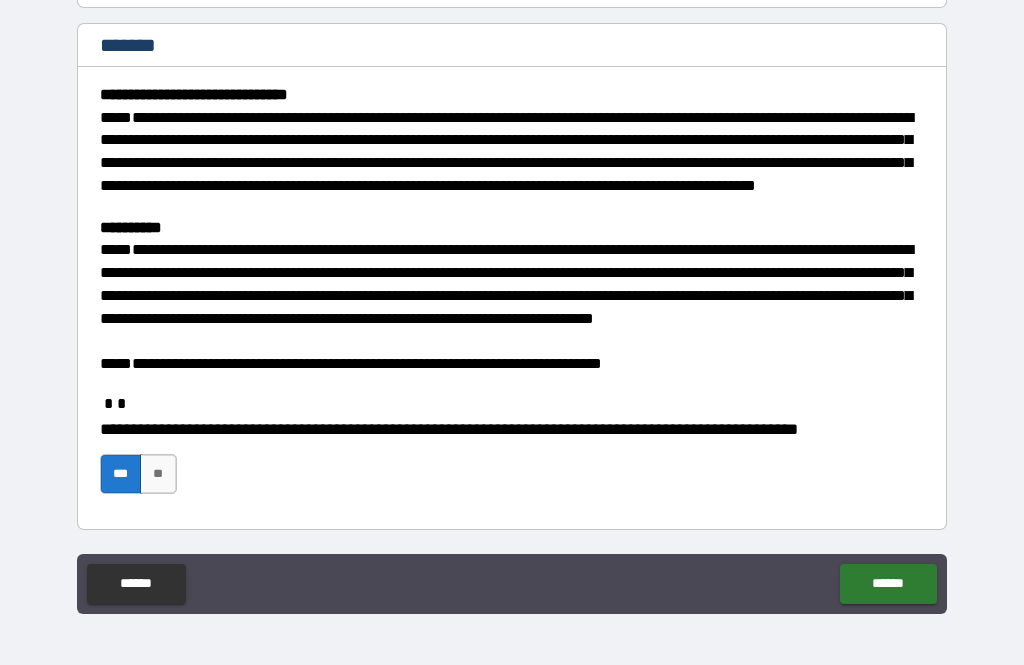 click on "******" at bounding box center [888, 584] 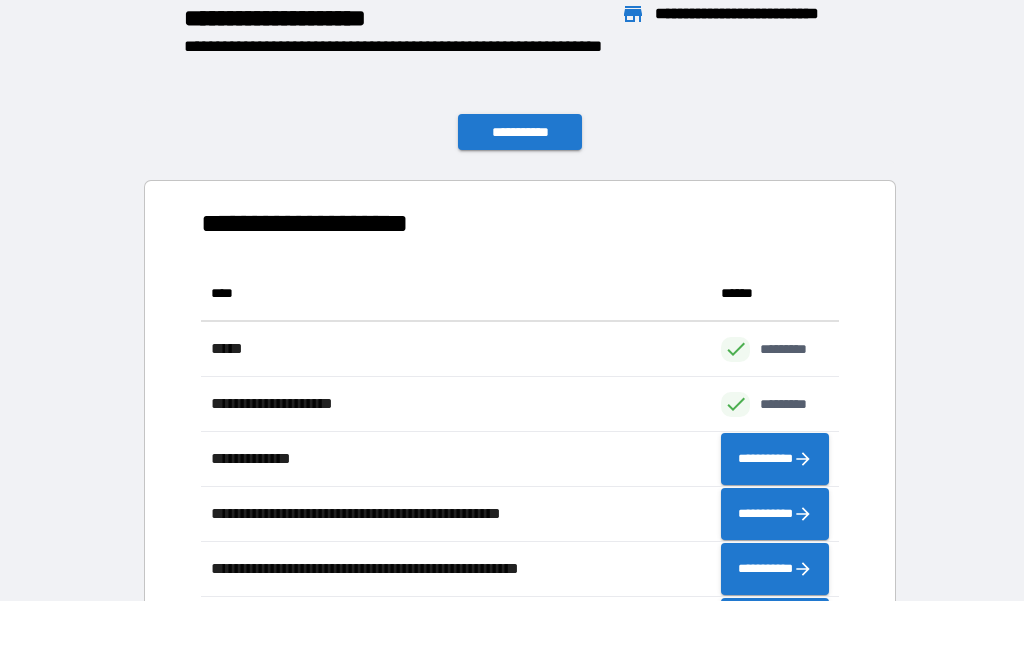 scroll, scrollTop: 386, scrollLeft: 638, axis: both 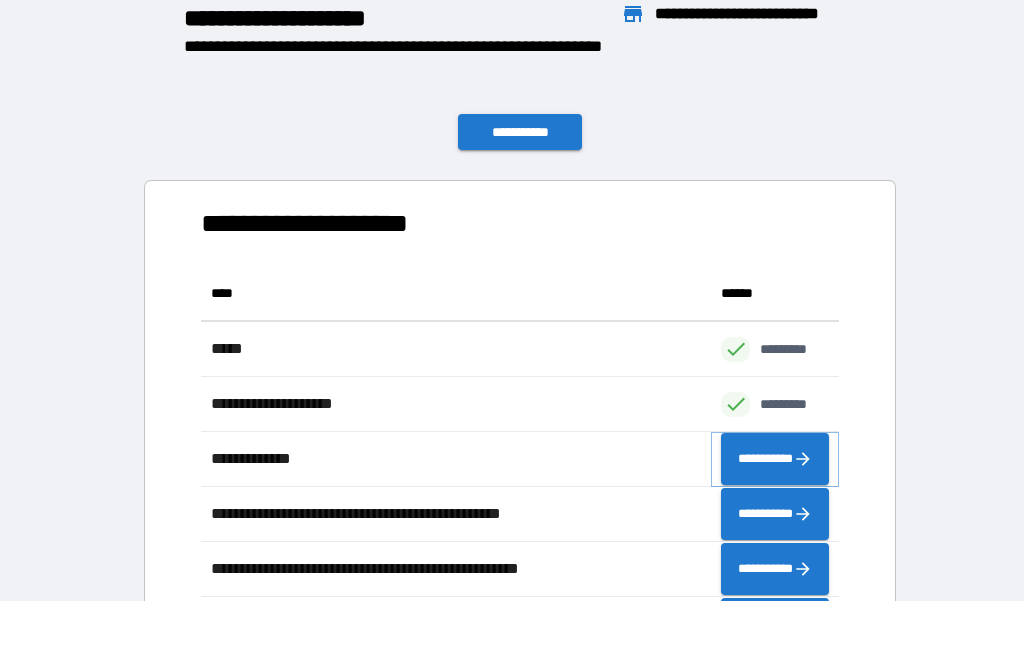 click on "**********" at bounding box center (775, 459) 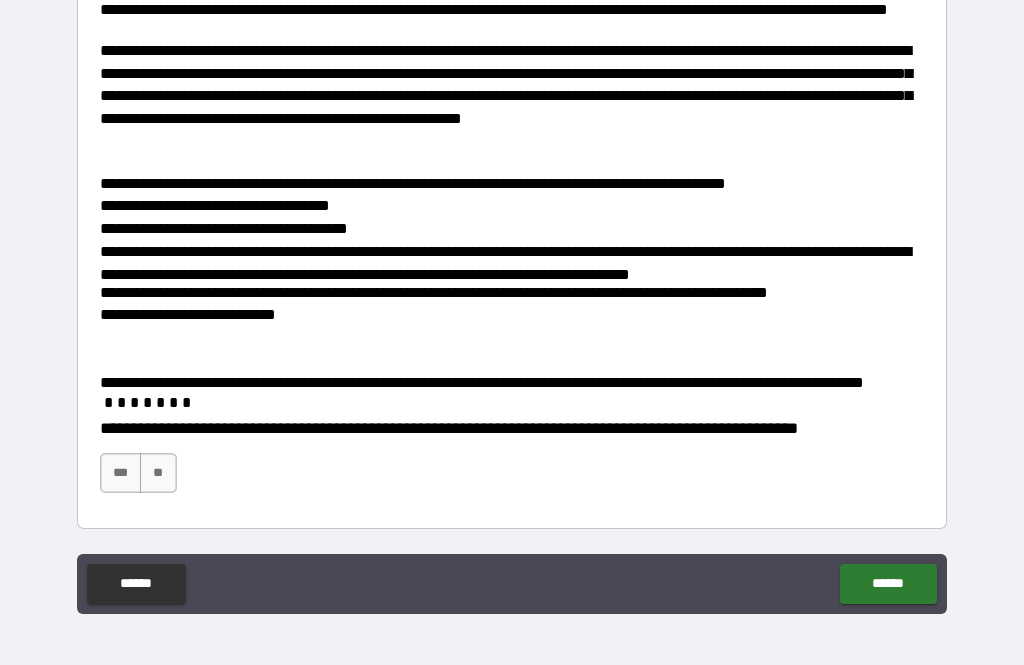 scroll, scrollTop: 422, scrollLeft: 0, axis: vertical 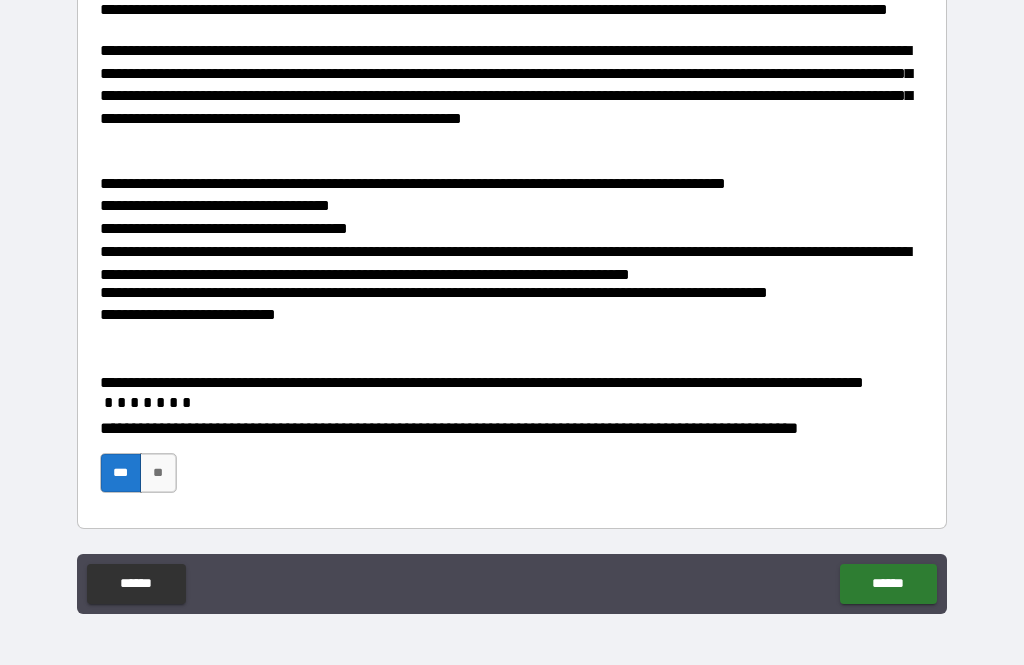 click on "**********" at bounding box center [512, 348] 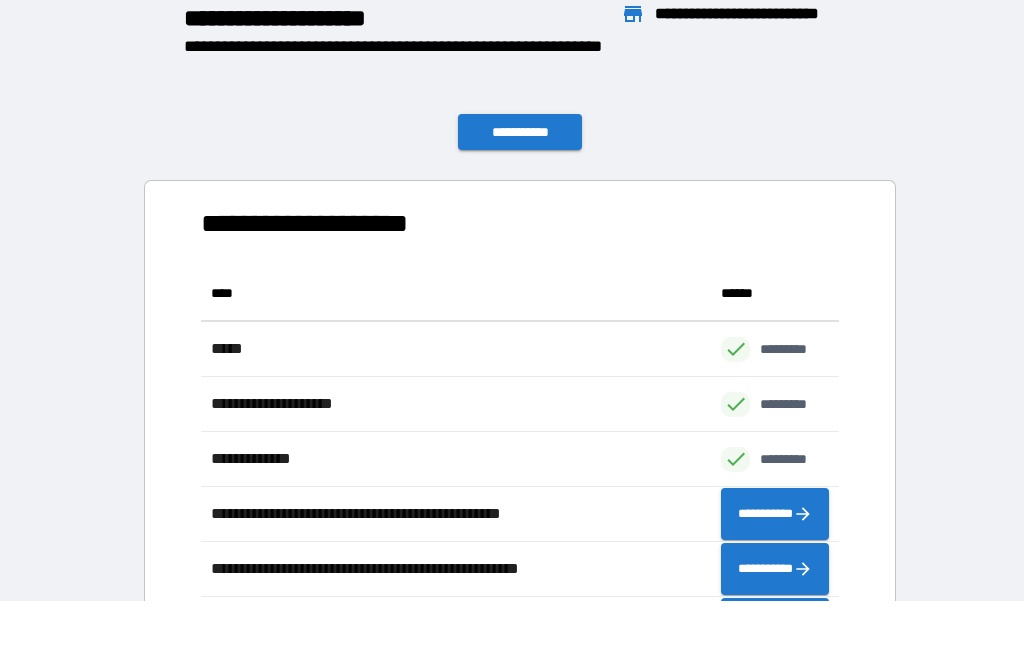 scroll, scrollTop: 386, scrollLeft: 638, axis: both 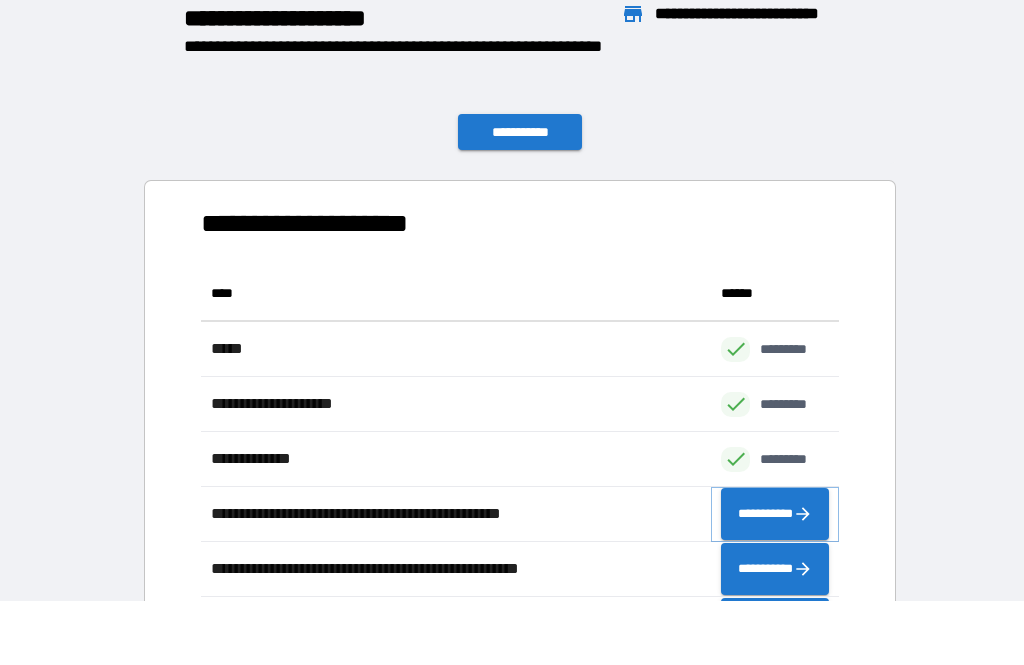click on "**********" at bounding box center (775, 514) 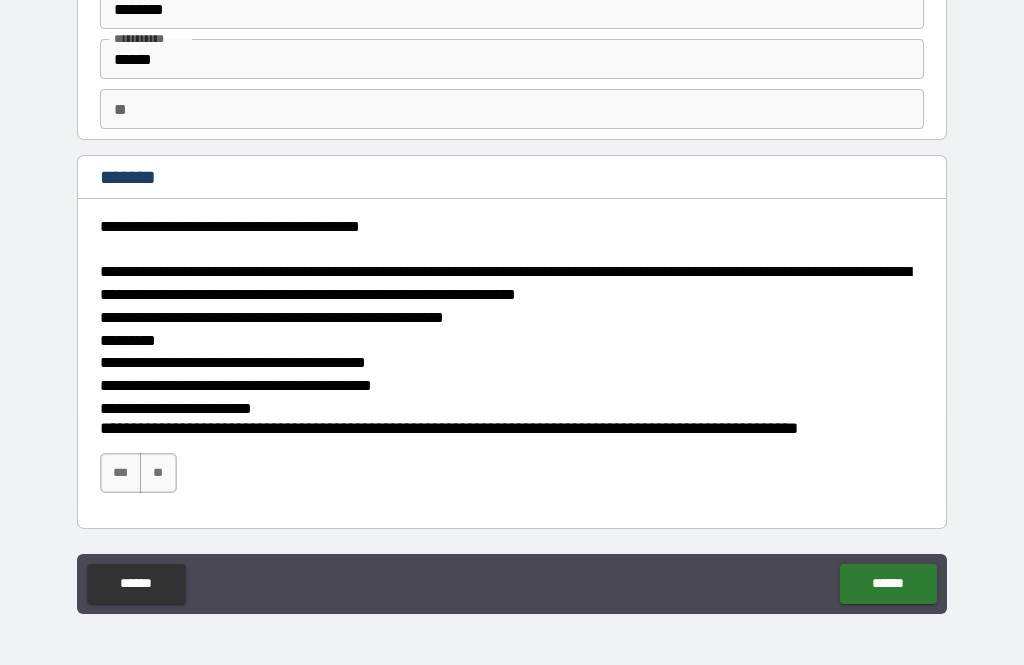 scroll, scrollTop: 92, scrollLeft: 0, axis: vertical 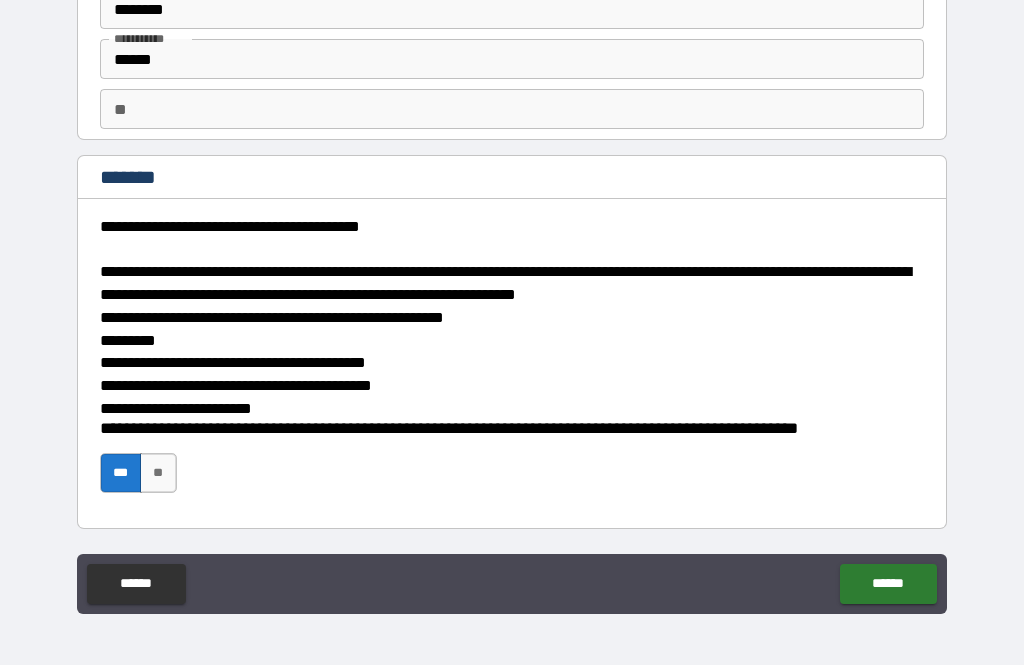 click on "******" at bounding box center [888, 584] 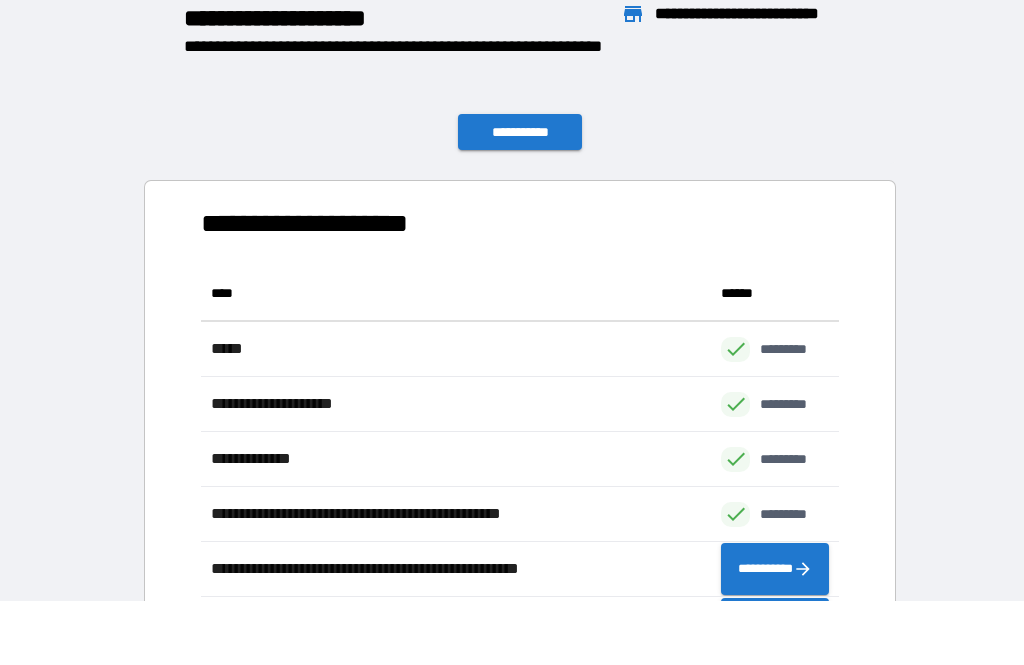 scroll, scrollTop: 1, scrollLeft: 1, axis: both 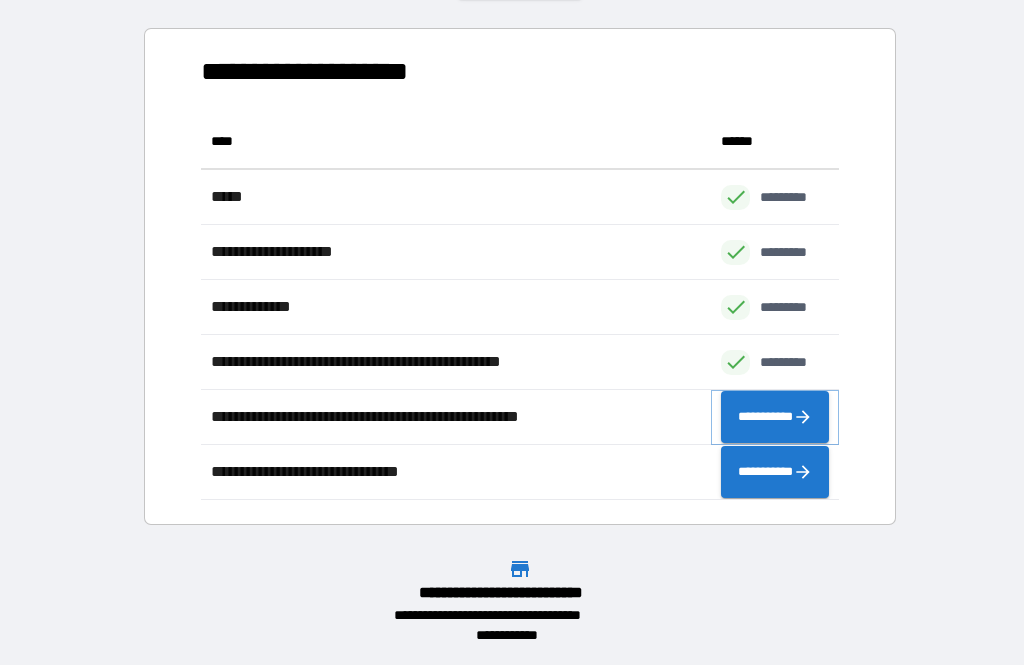 click on "**********" at bounding box center [775, 417] 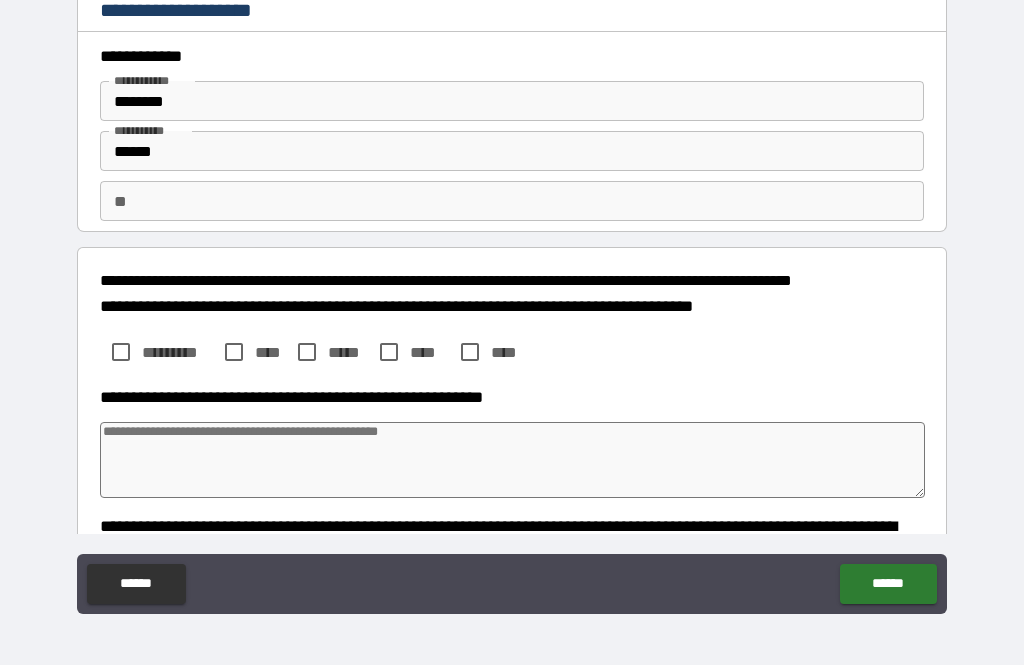 type on "*" 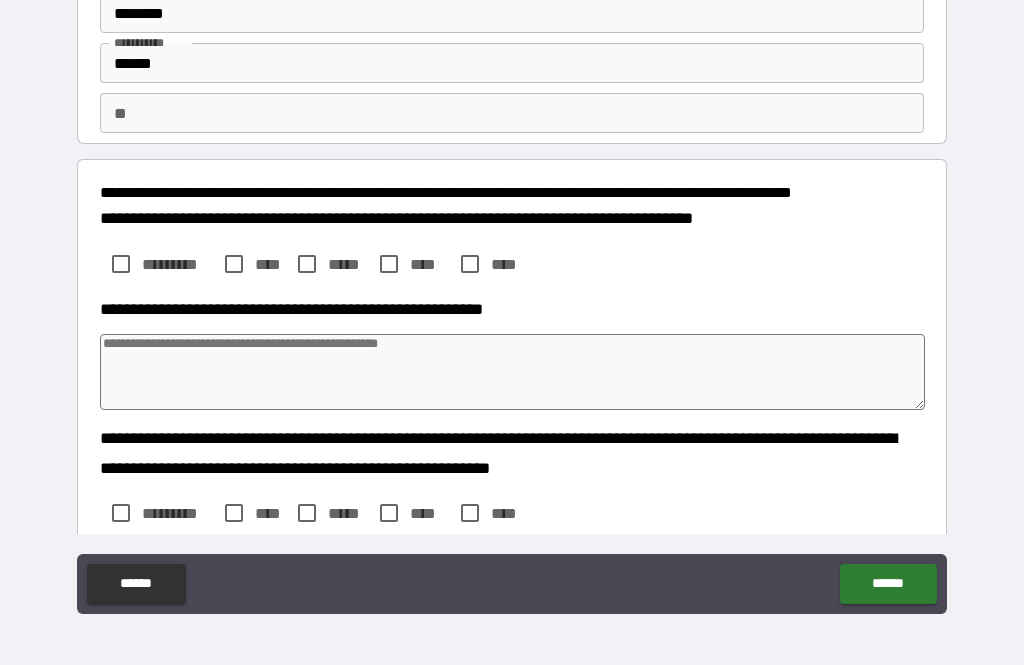 scroll, scrollTop: 88, scrollLeft: 0, axis: vertical 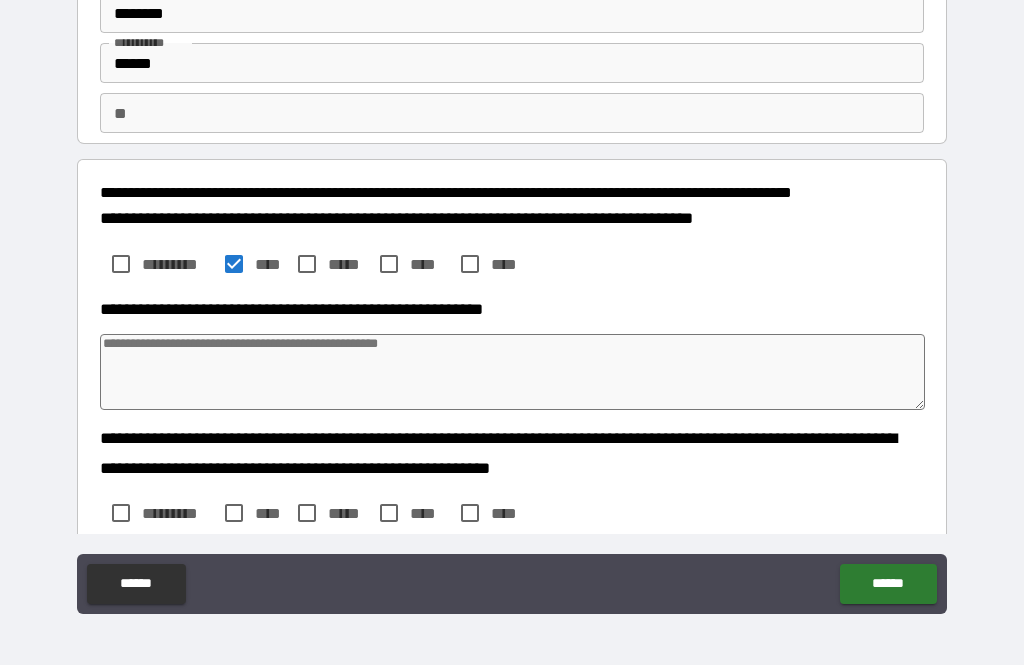 type on "*" 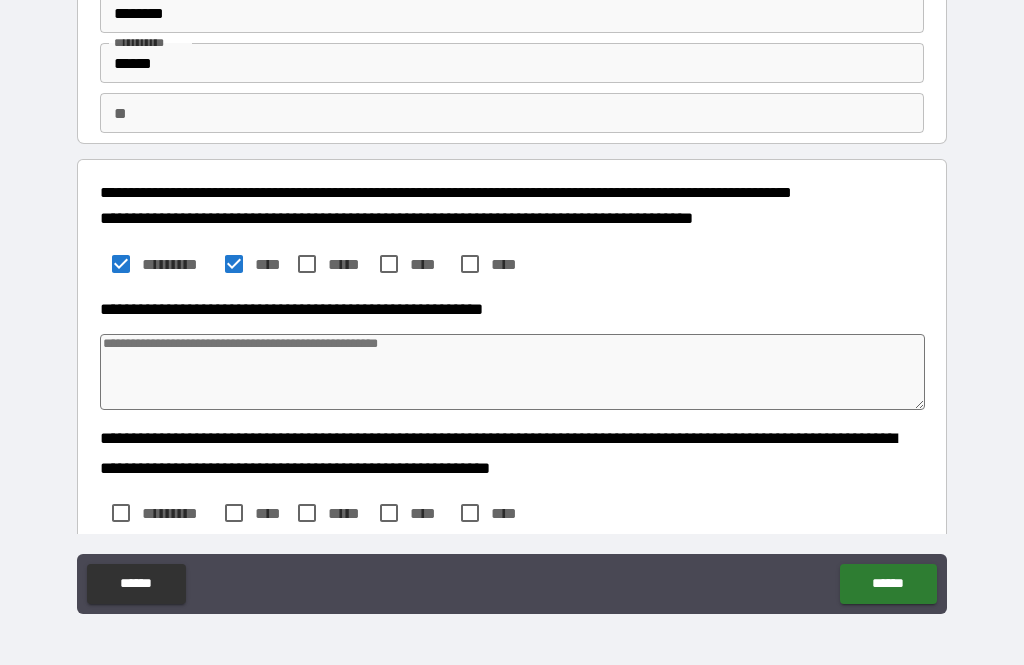 type on "*" 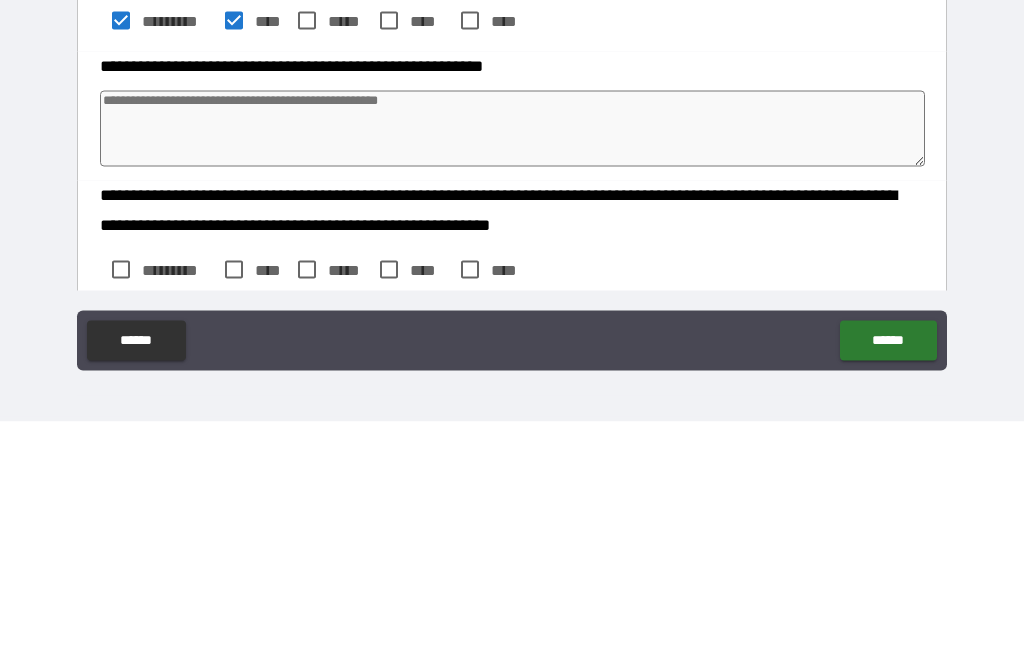 type on "*" 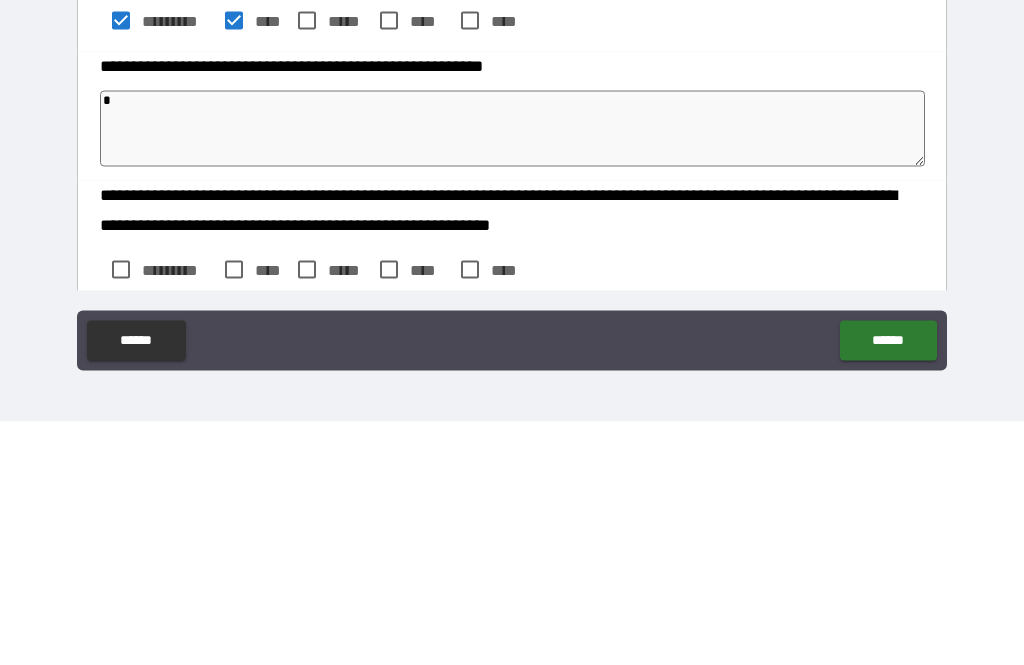 type on "*" 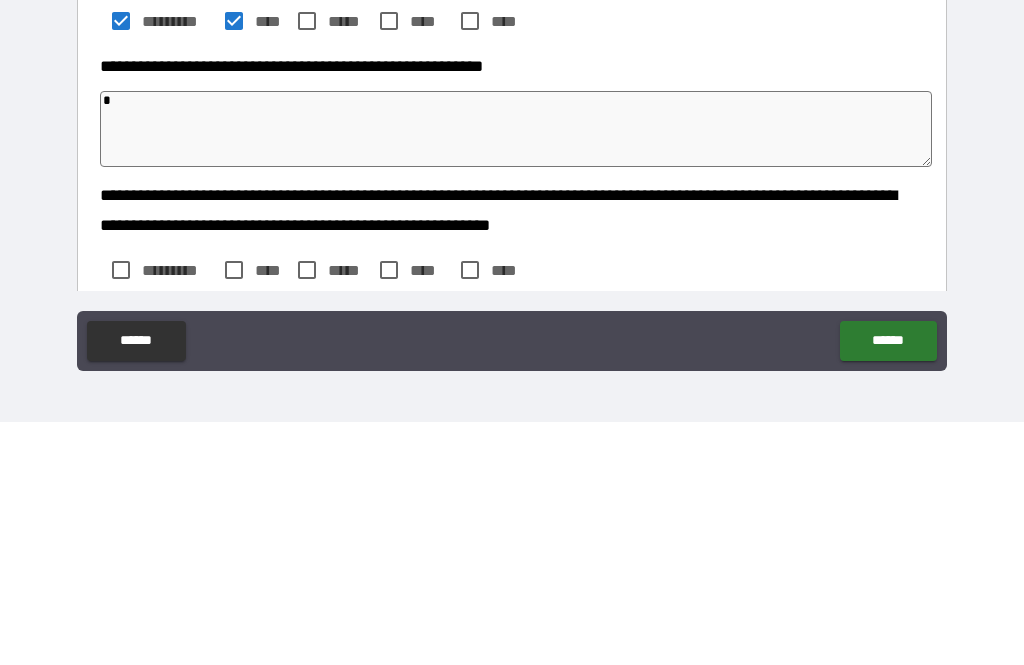 type on "**" 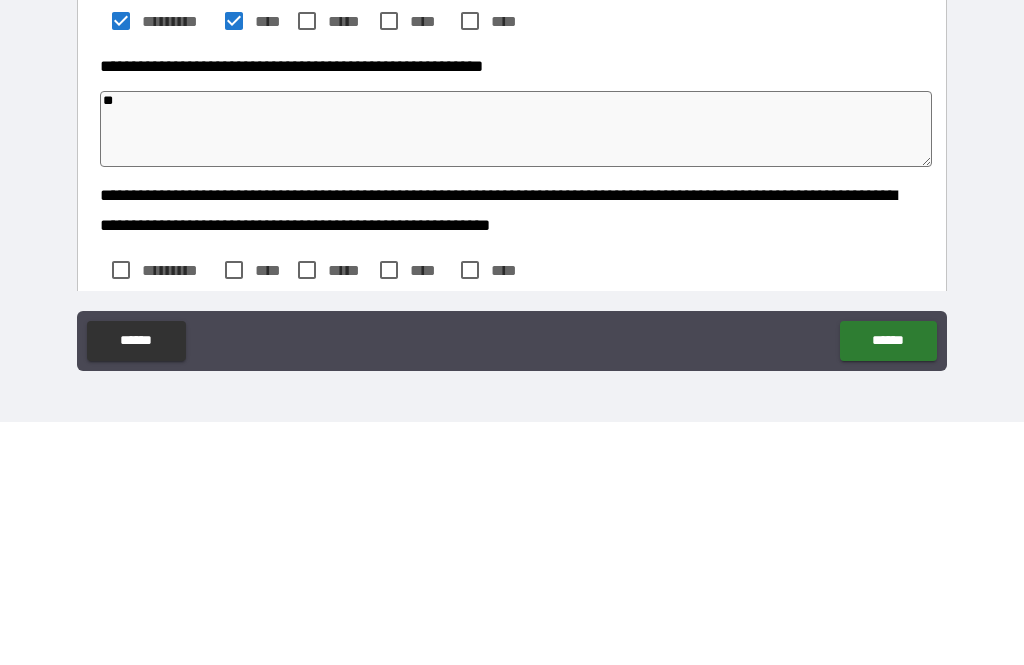 type on "*" 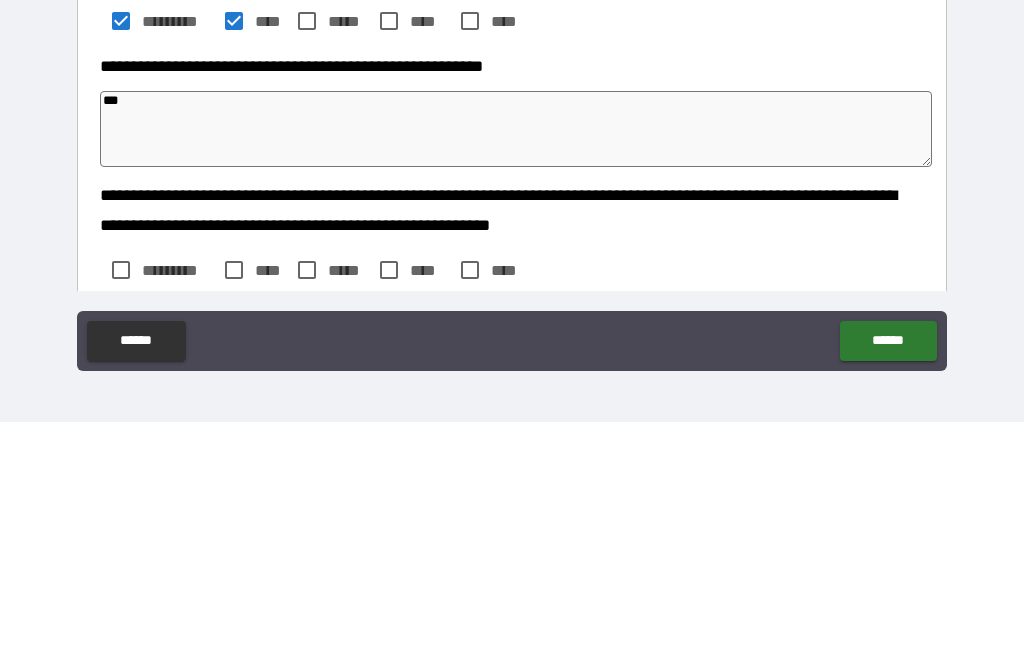 type on "*" 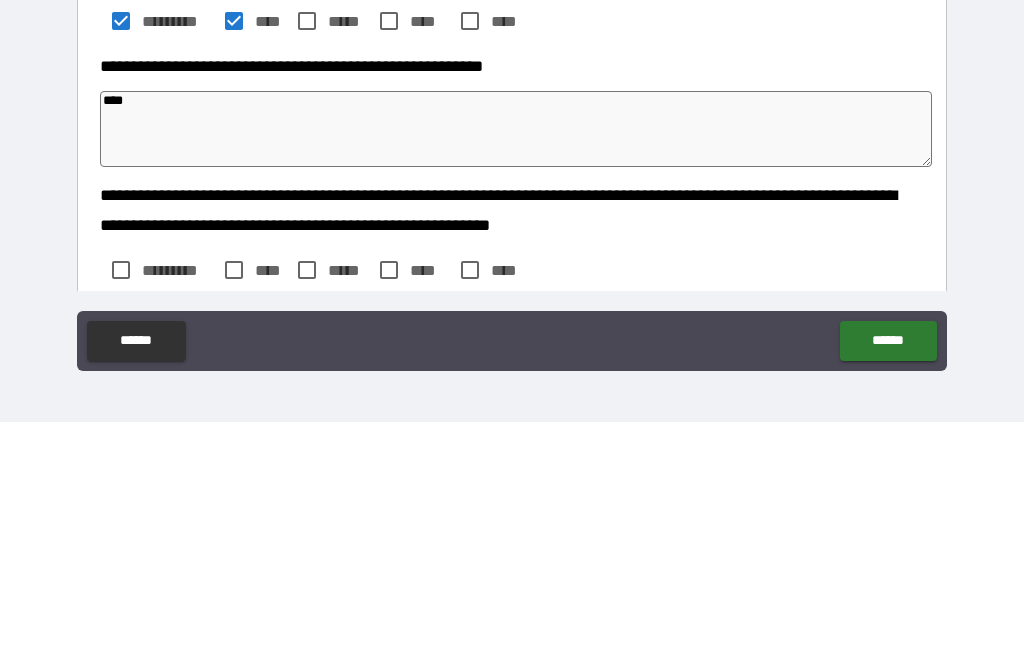 type on "*" 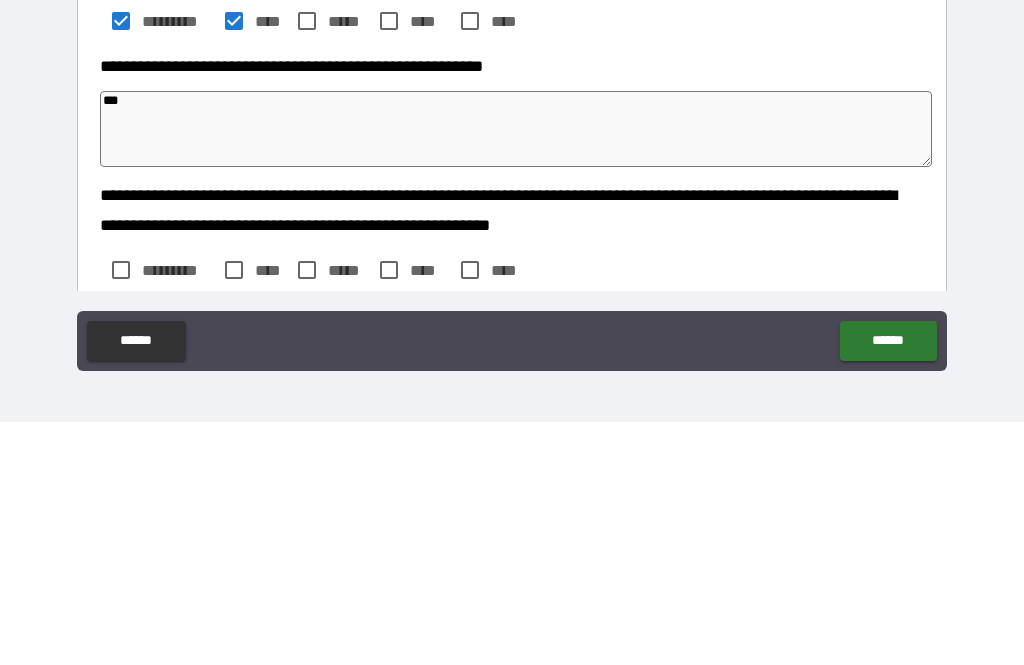type on "*" 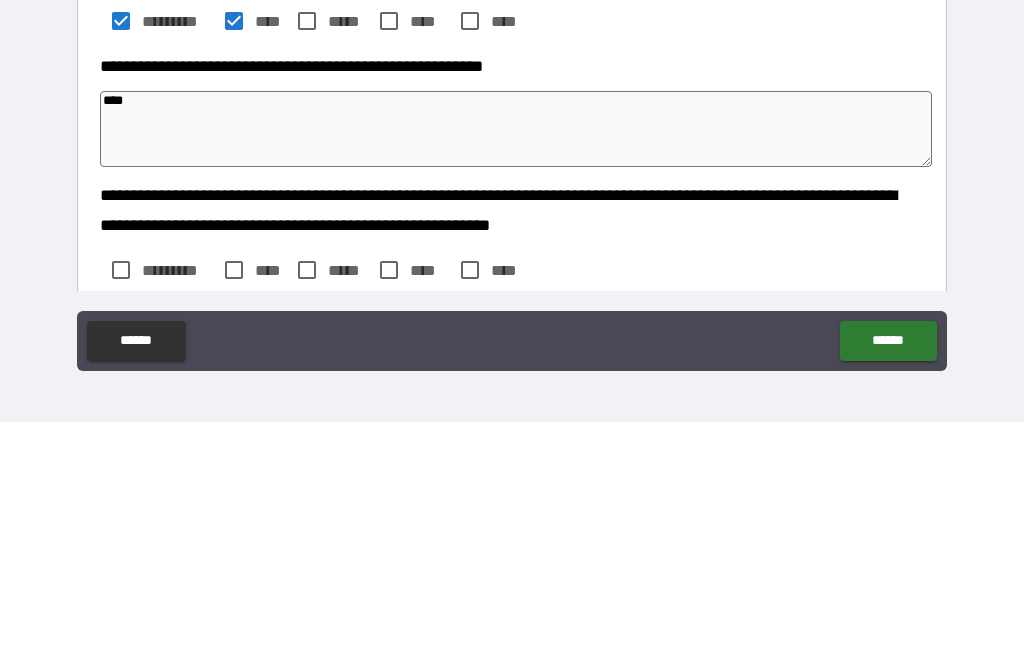 type on "*" 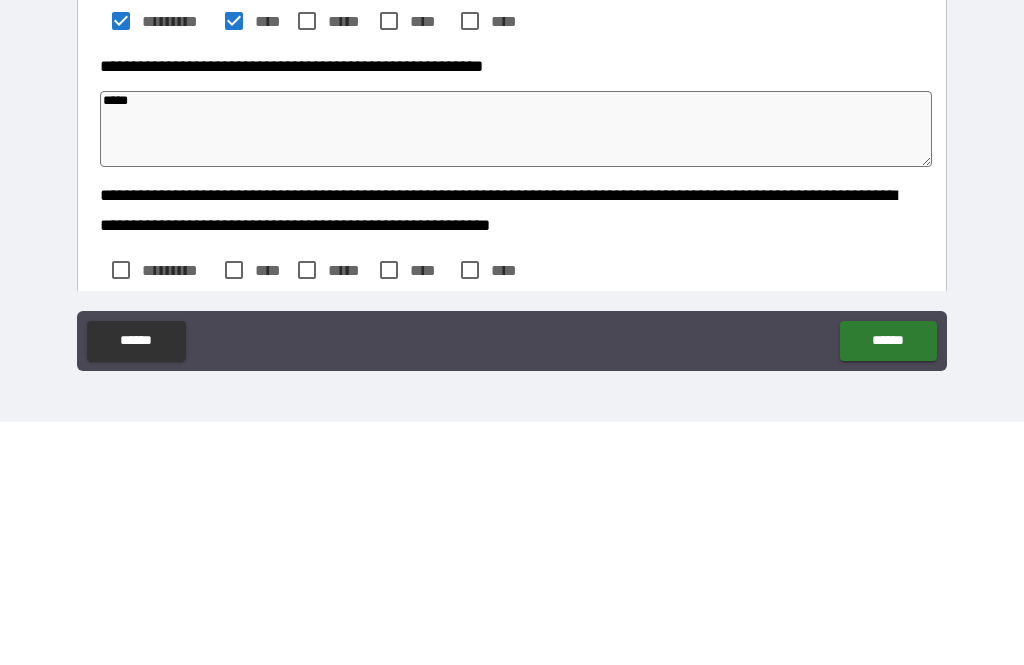 type on "*" 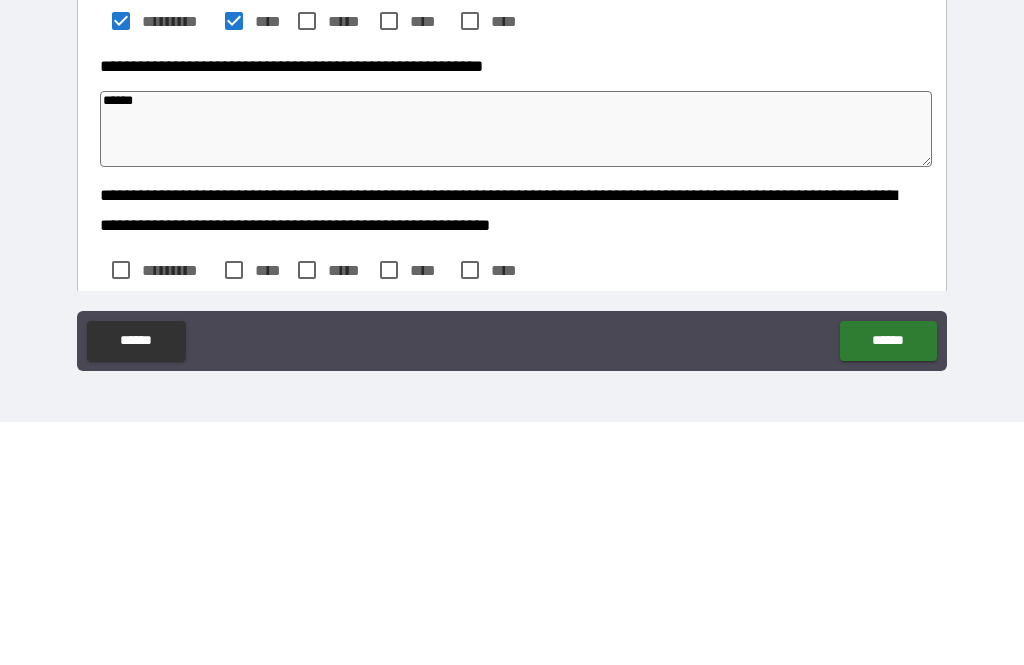 type on "*" 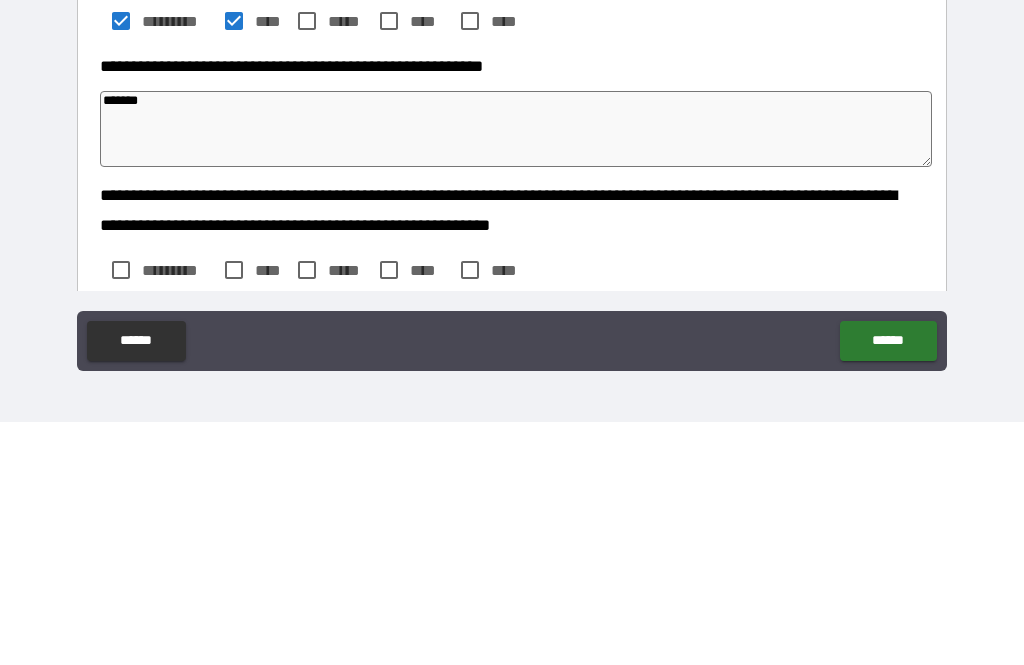type on "*" 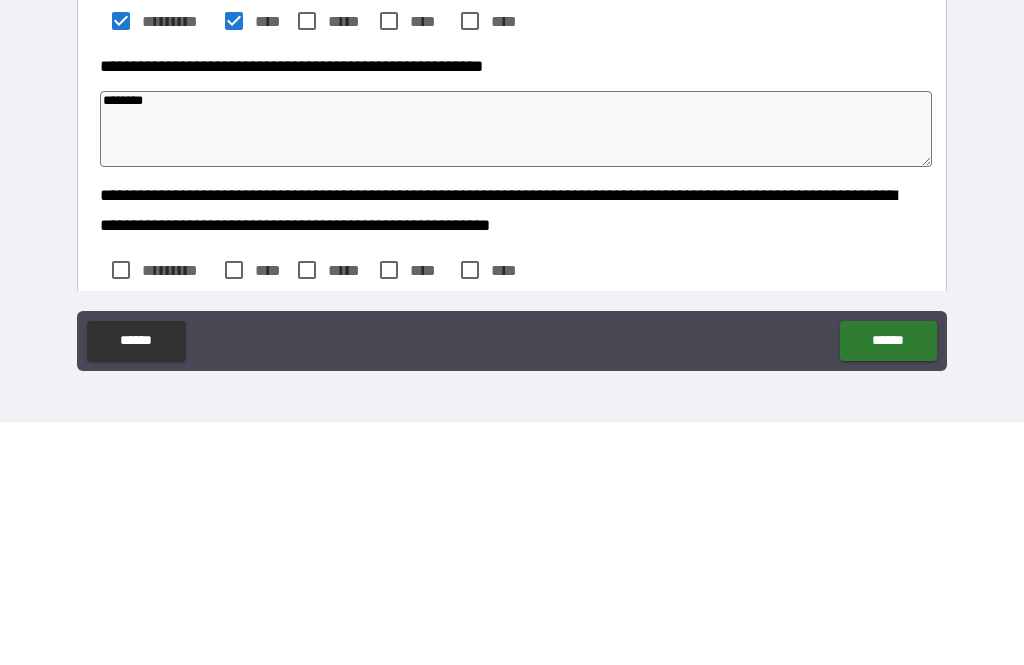 type on "*" 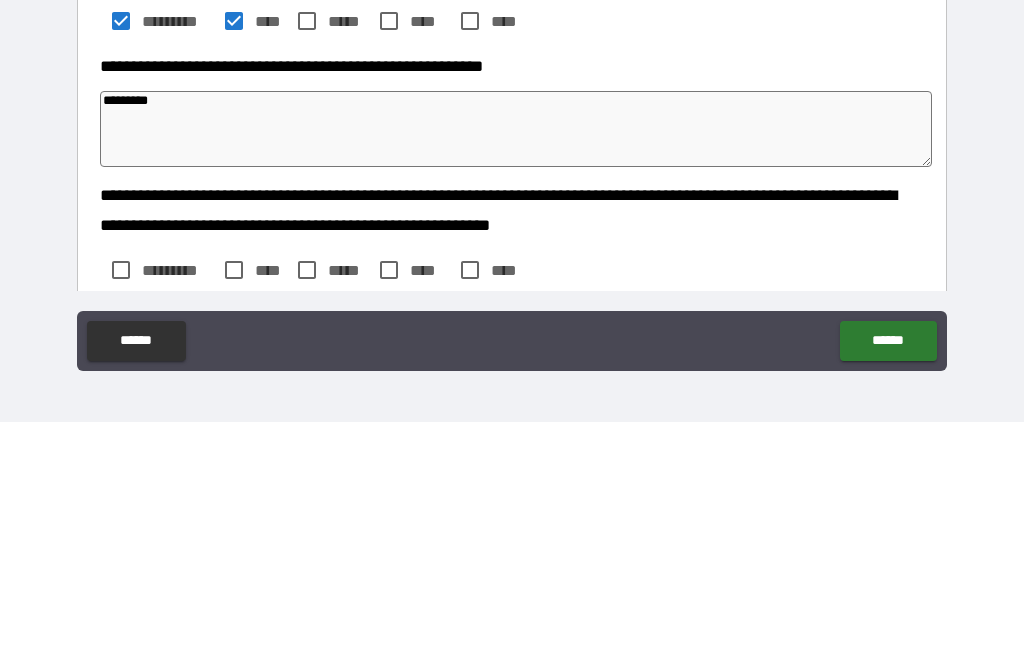 type on "**********" 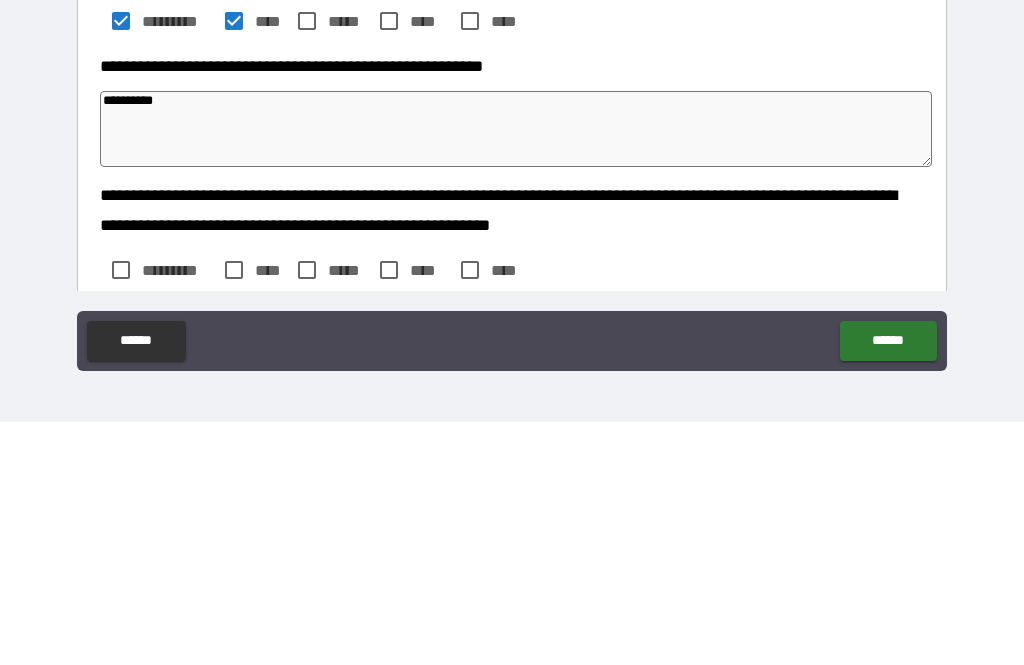 type on "*" 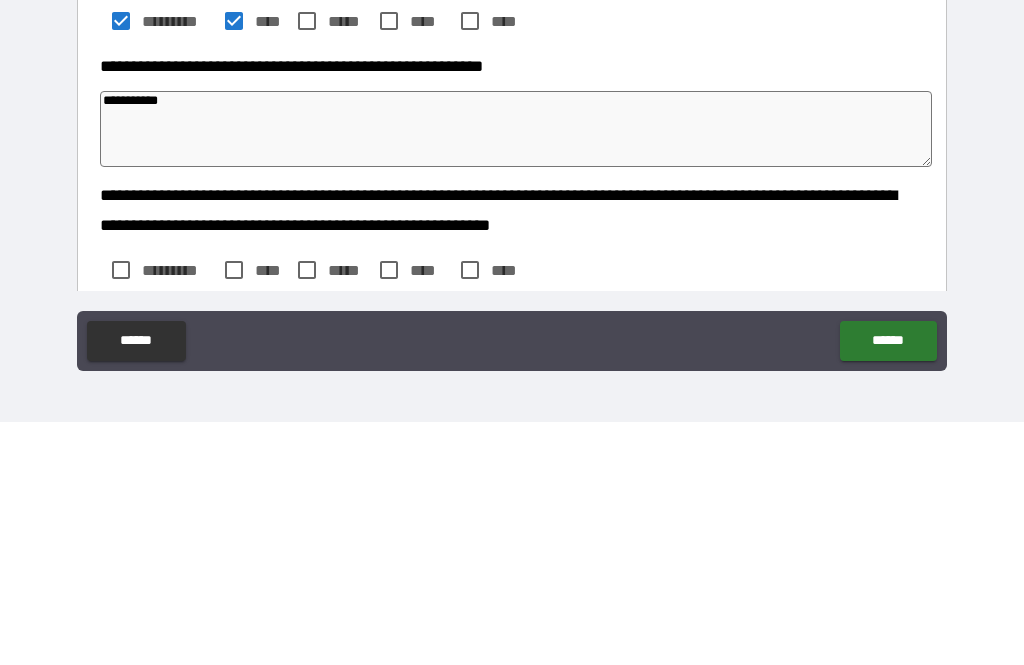 type on "*" 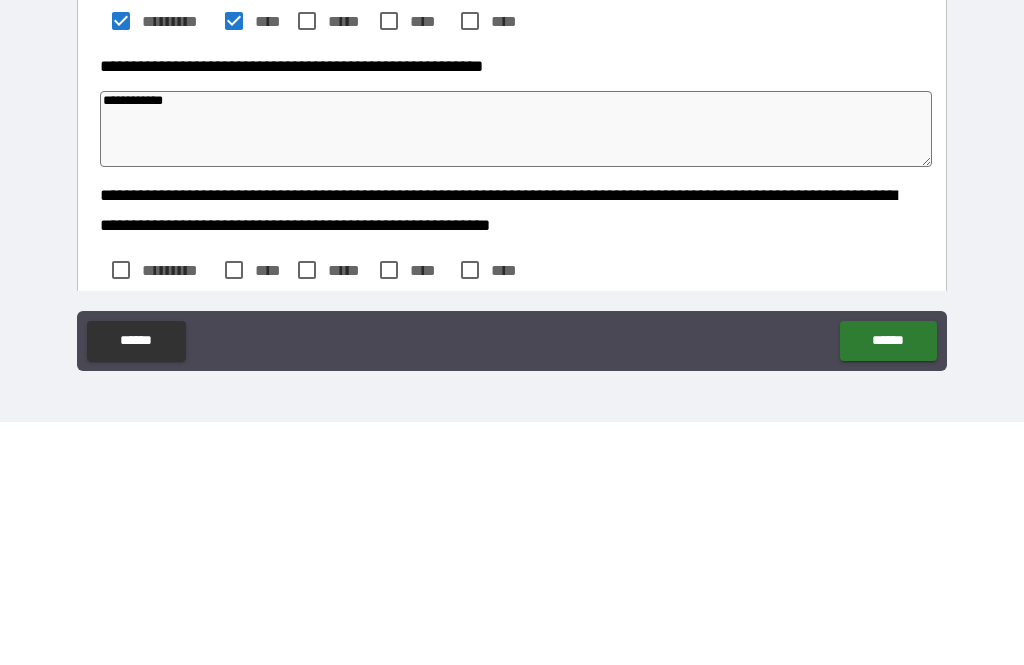type on "**********" 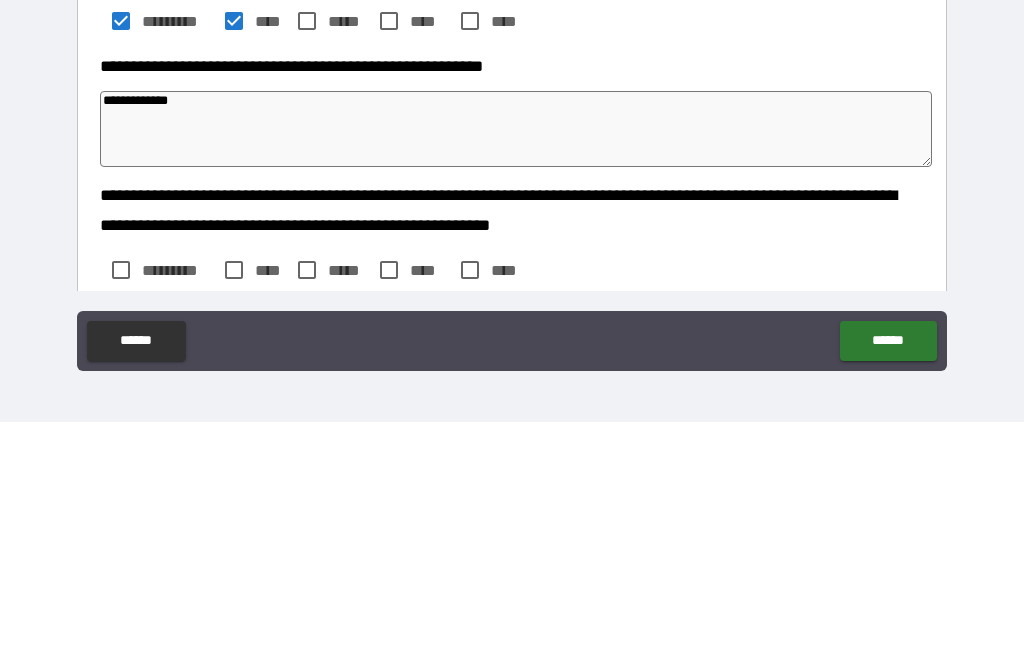 type on "*" 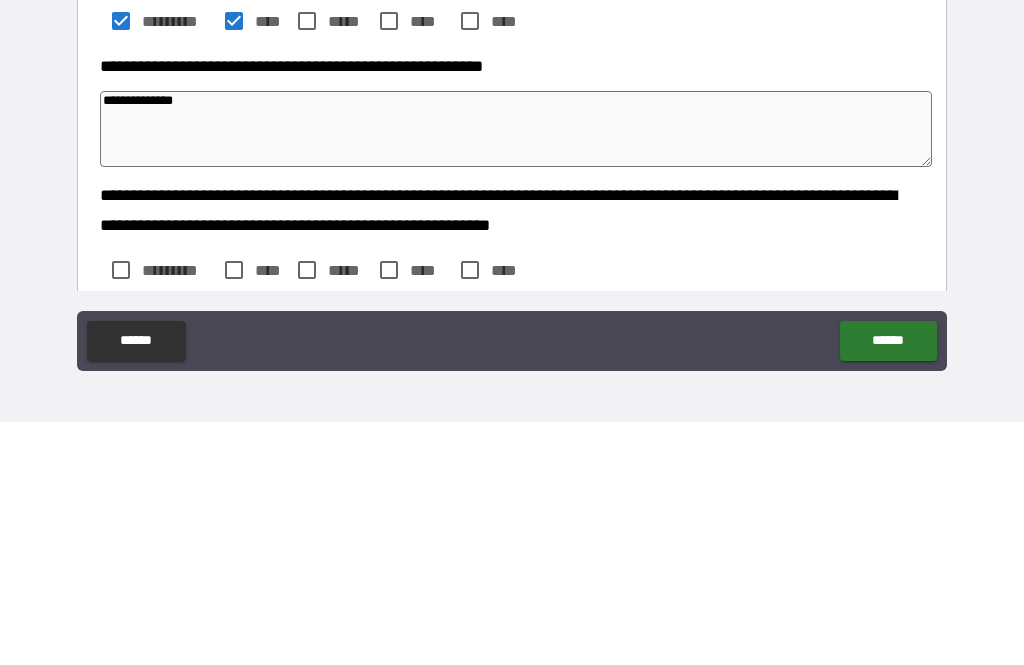 type on "*" 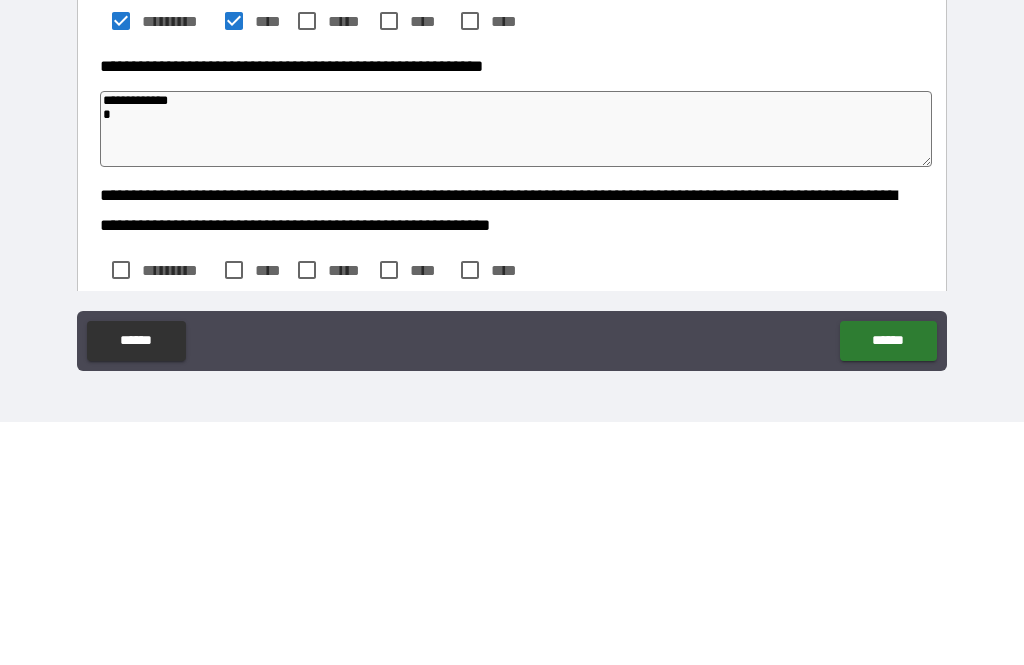 type on "*" 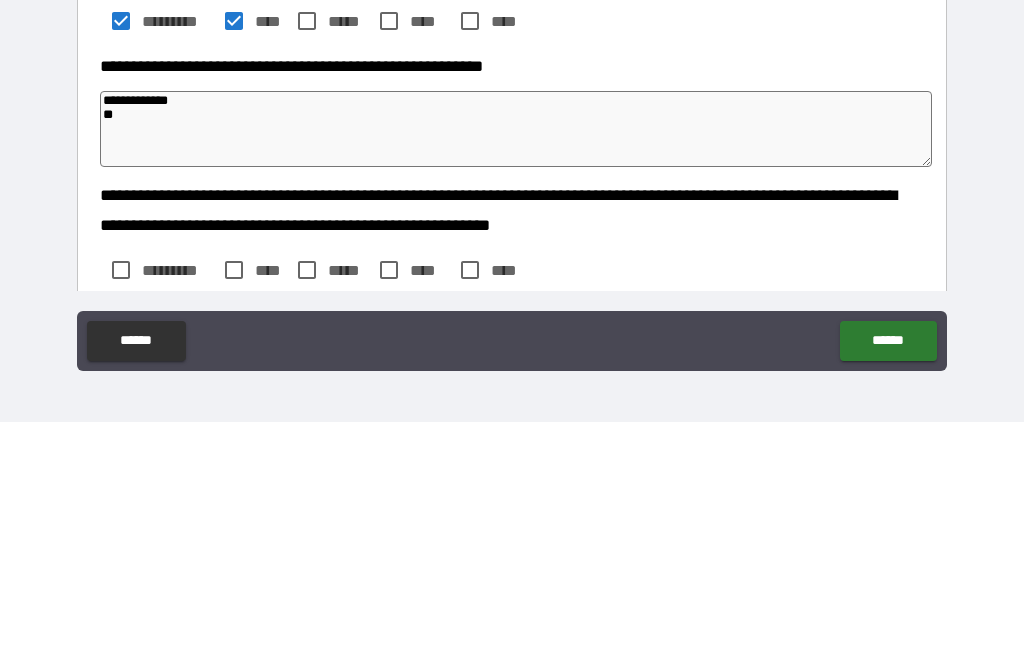 type on "*" 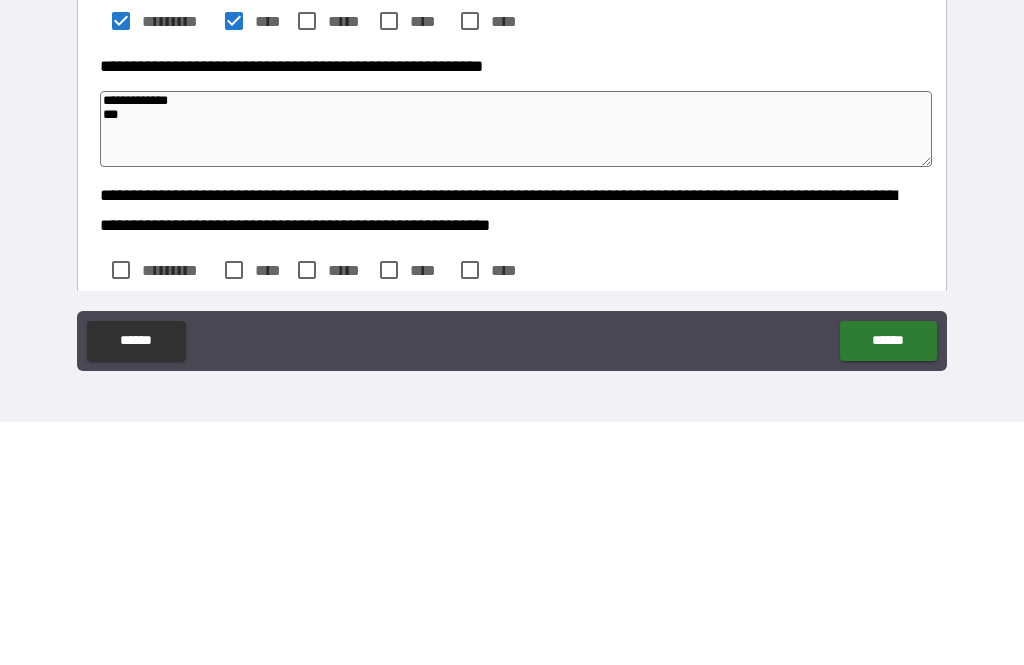 type on "*" 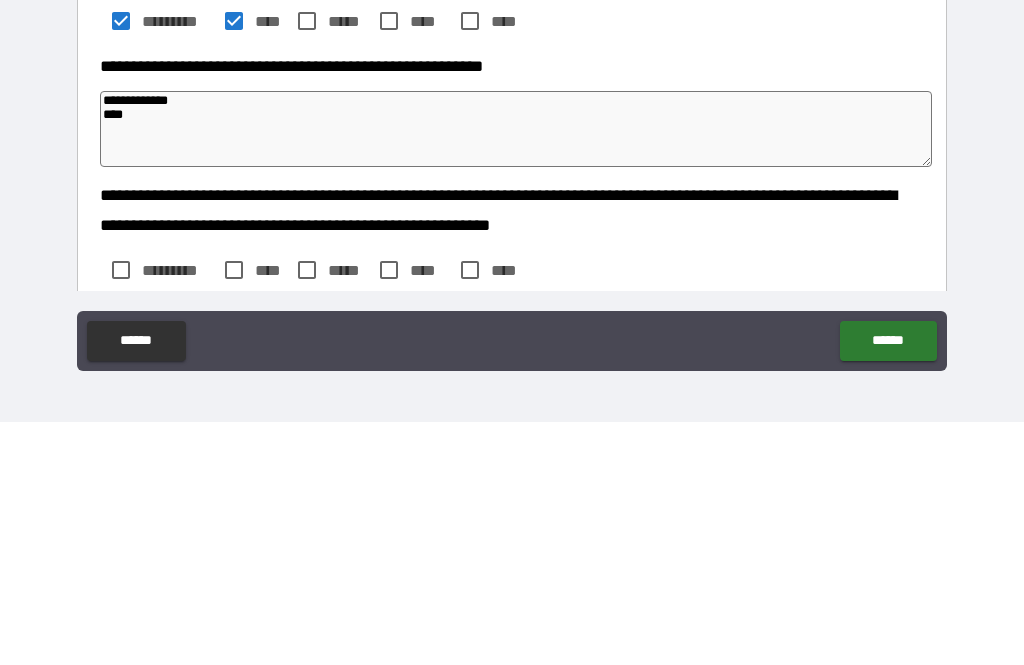 type on "*" 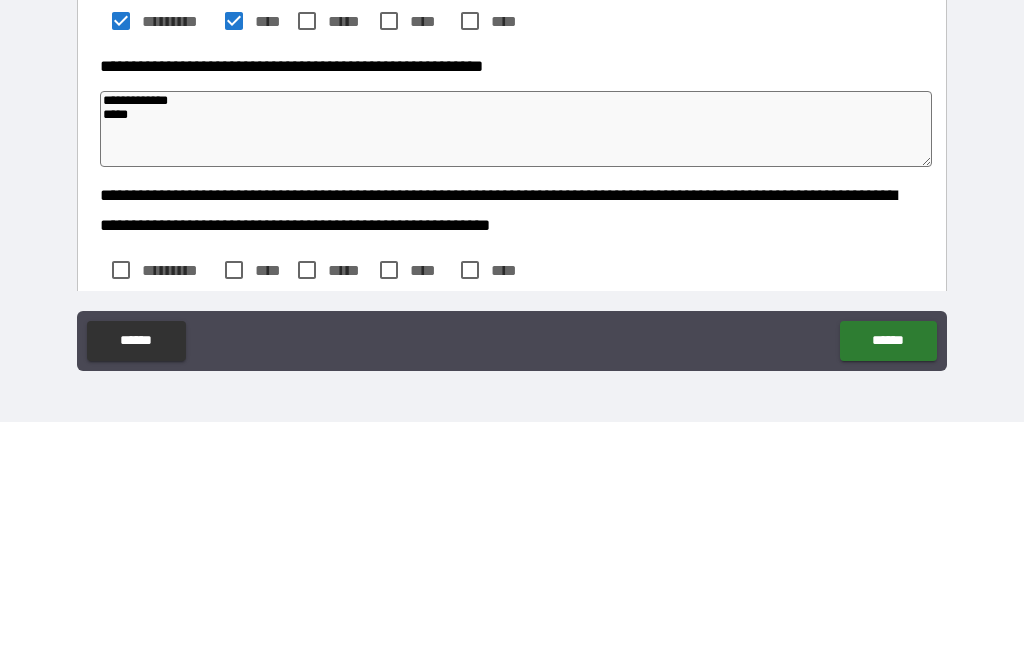 type on "*" 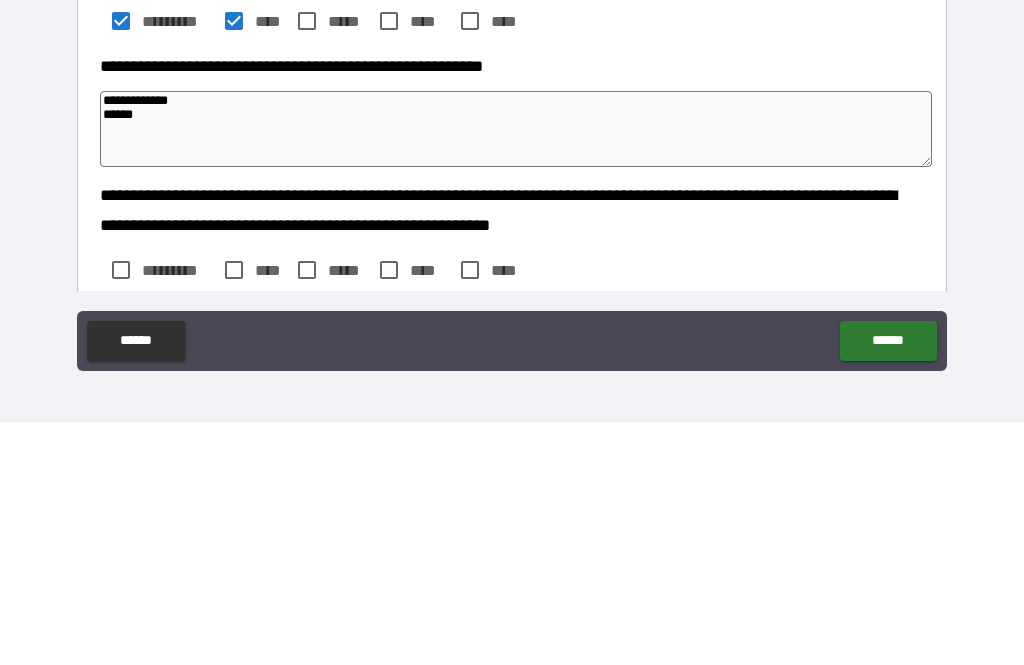 type on "*" 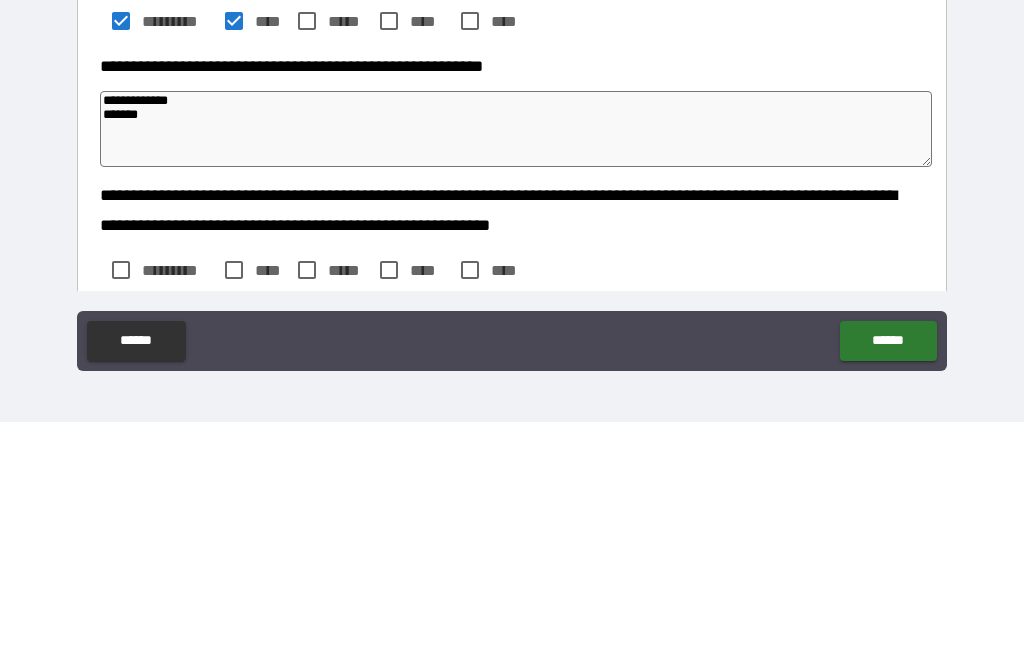 type on "*" 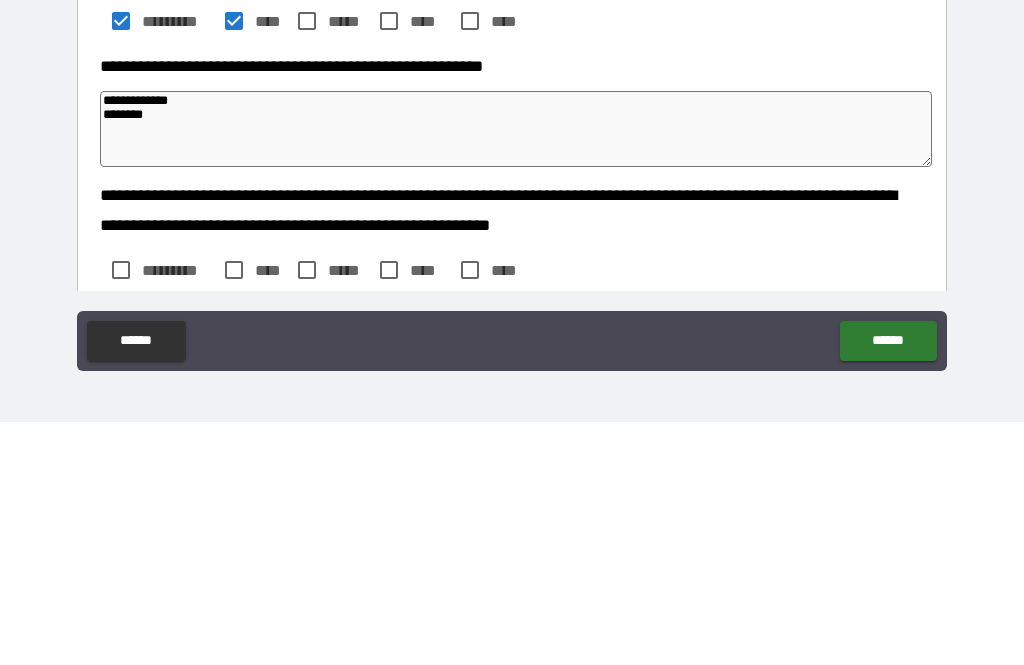type on "*" 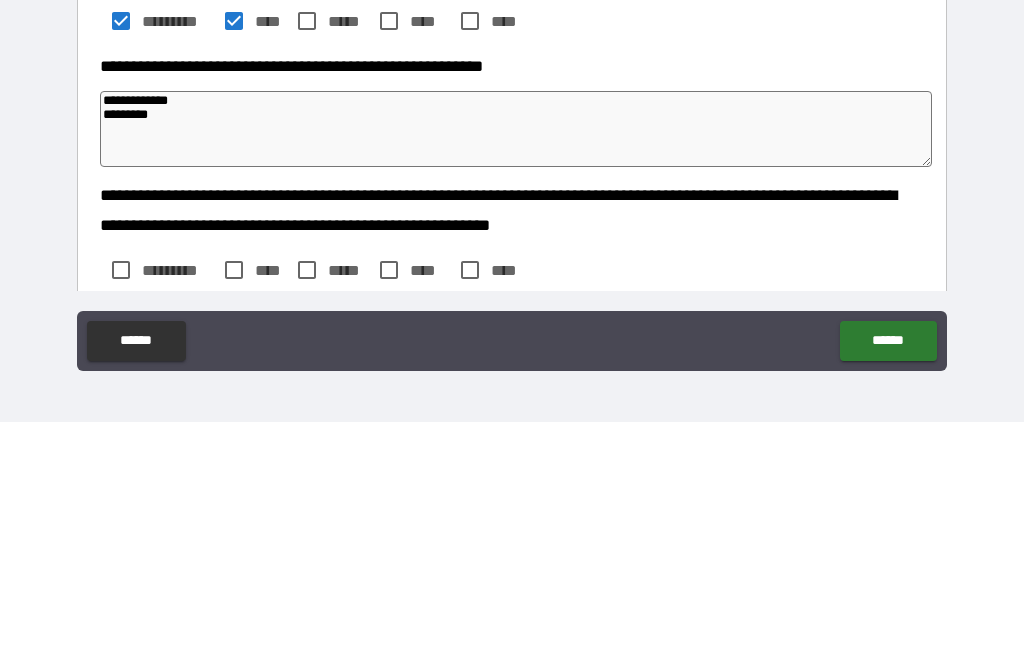 type on "**********" 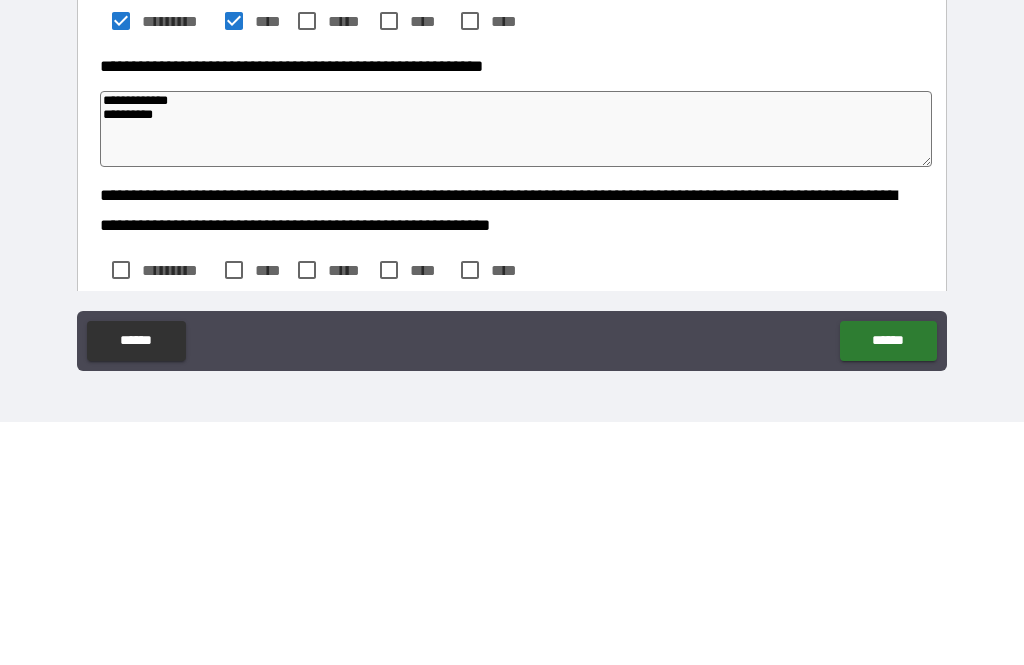 type on "*" 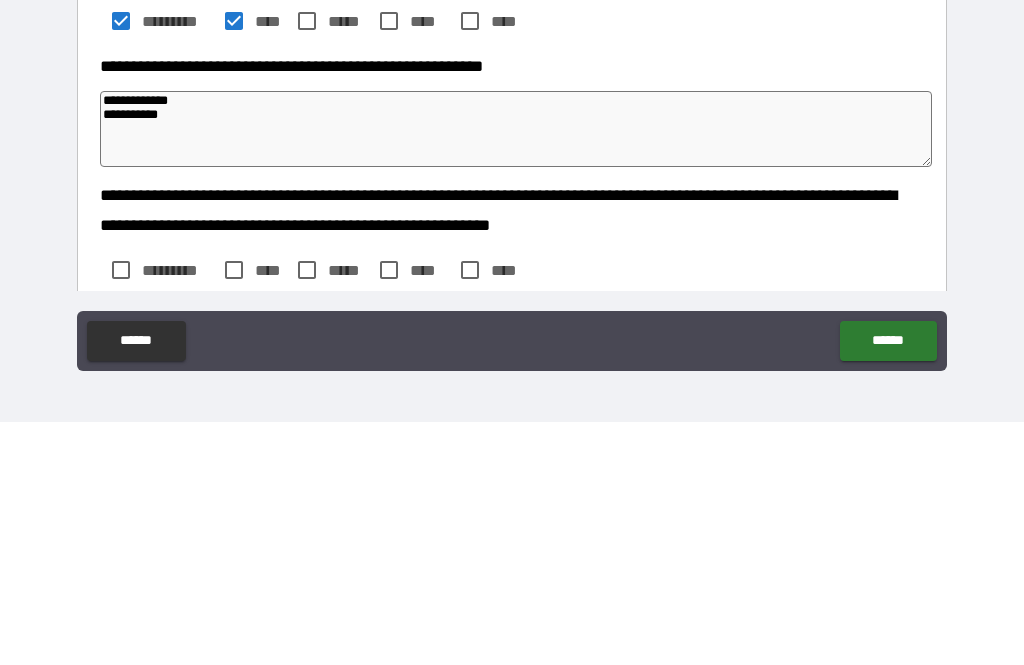 type on "*" 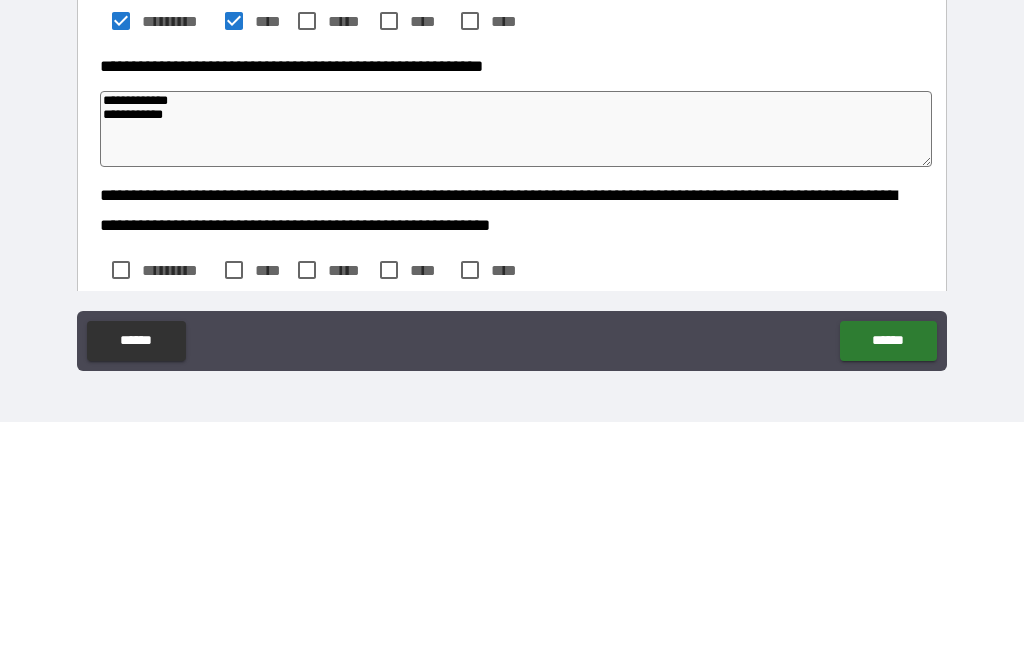 type on "*" 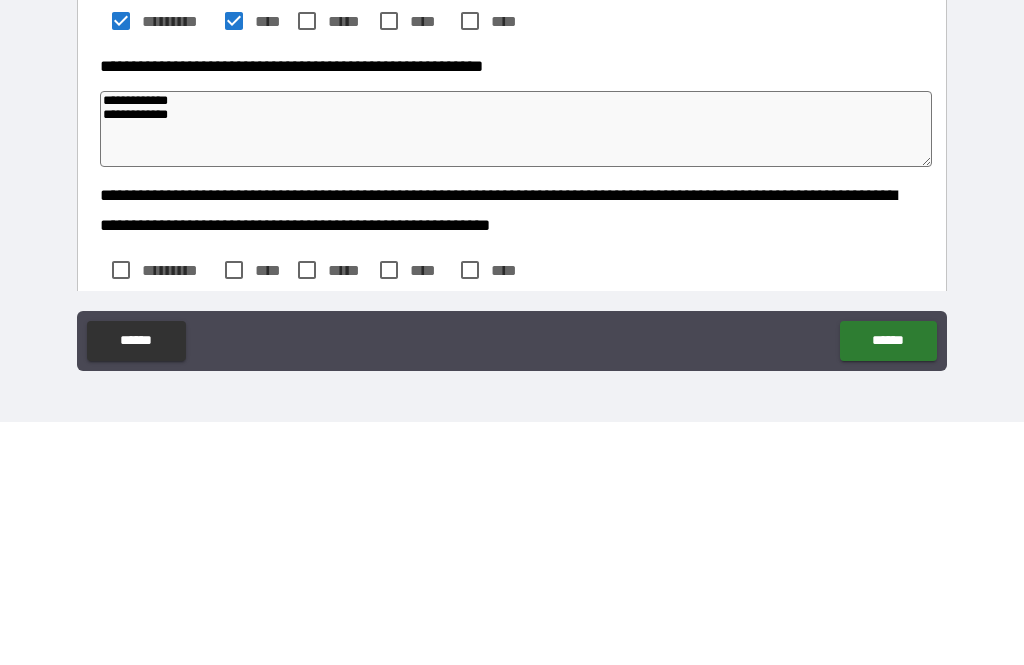 type on "*" 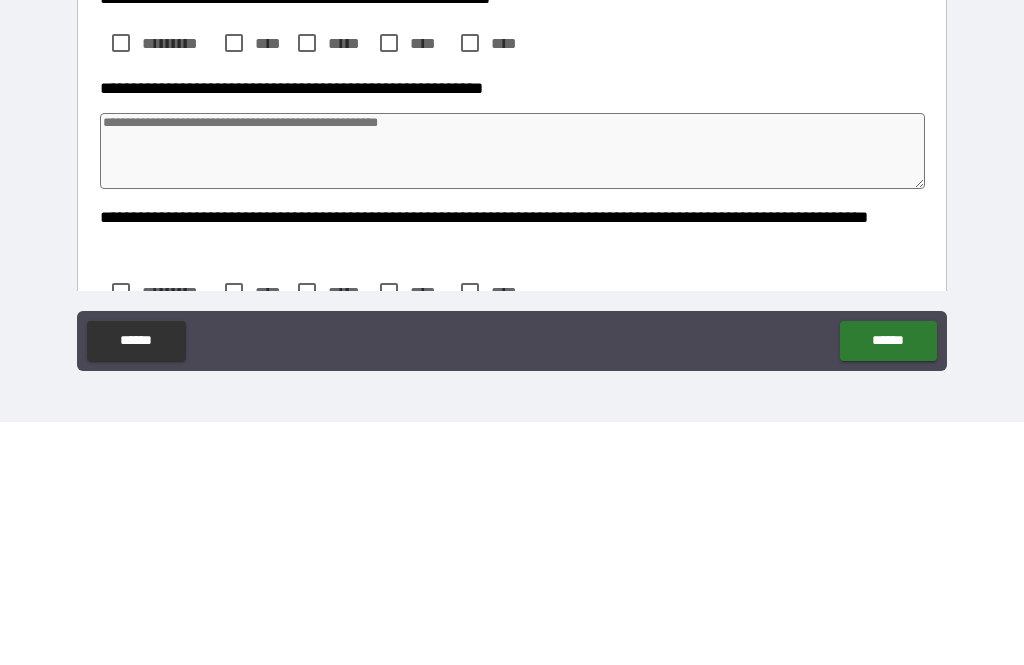 scroll, scrollTop: 280, scrollLeft: 0, axis: vertical 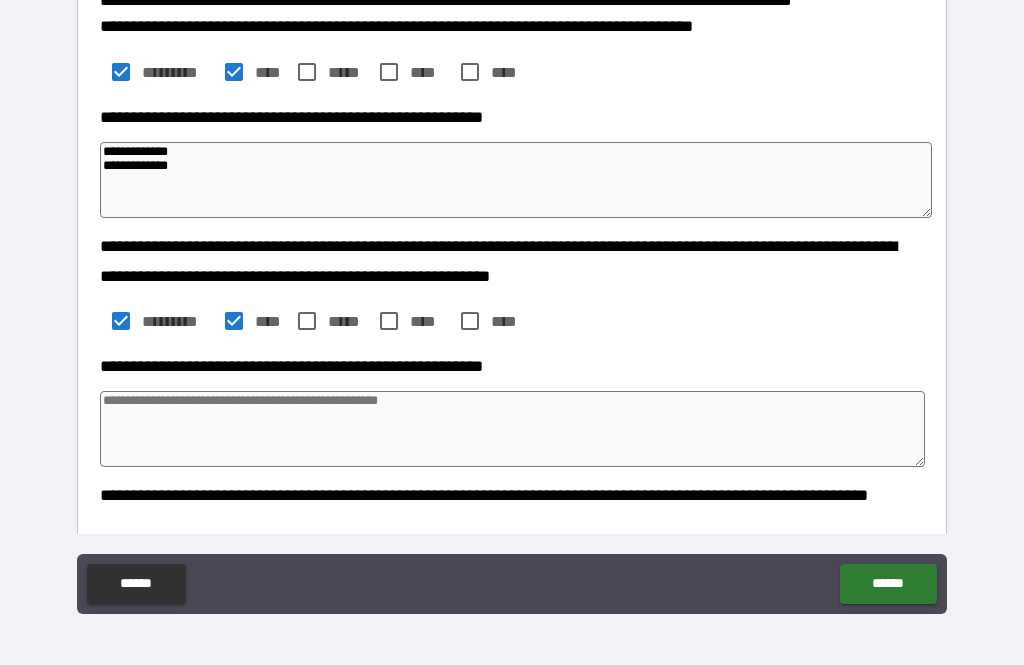 click at bounding box center [513, 429] 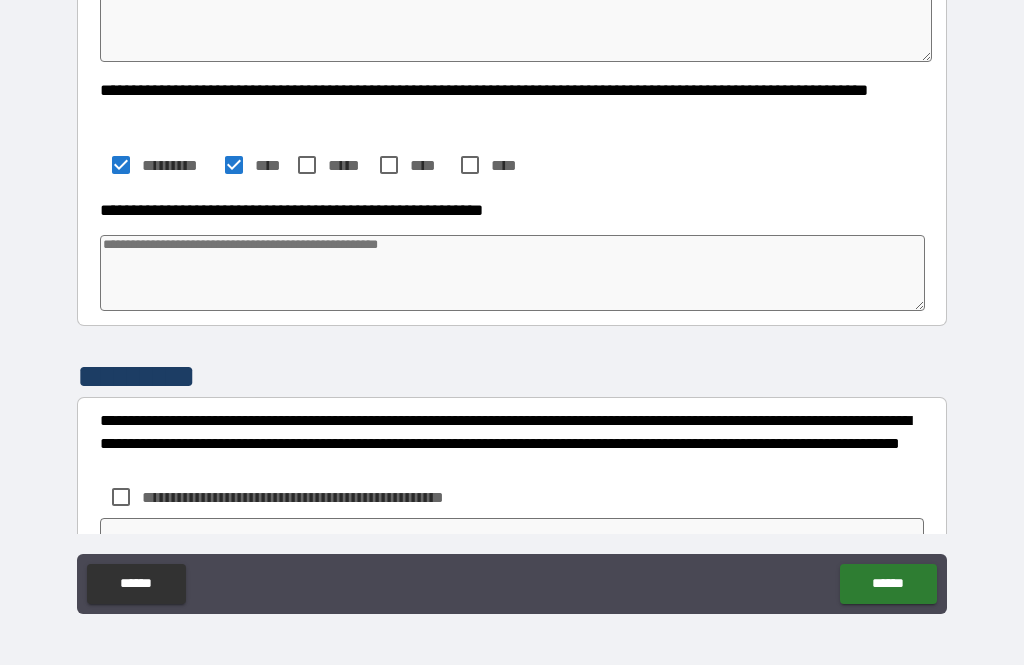 scroll, scrollTop: 685, scrollLeft: 0, axis: vertical 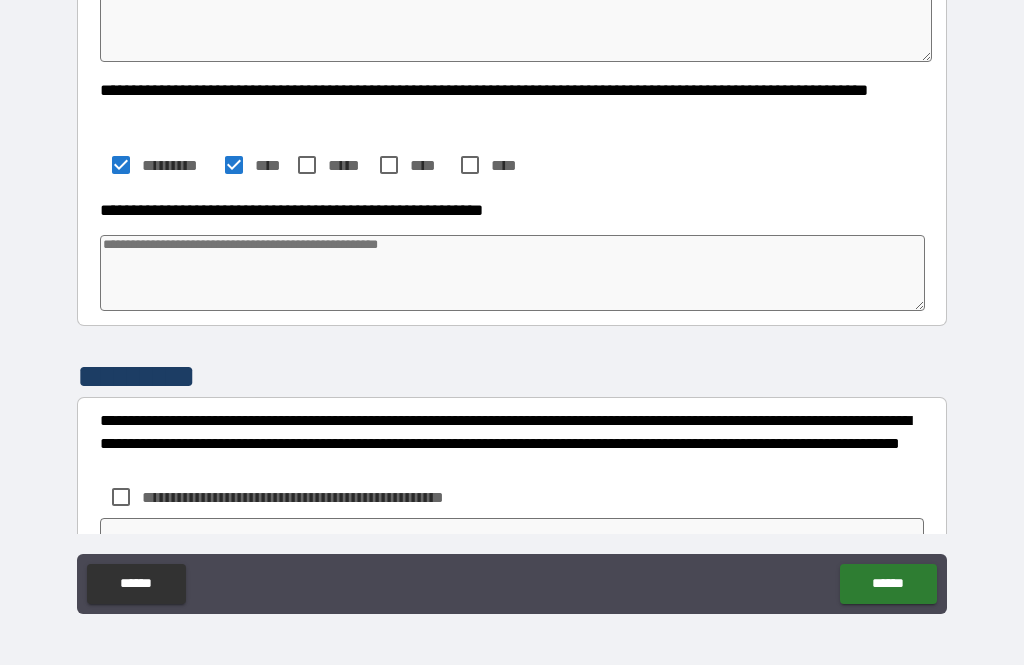 click at bounding box center (513, 273) 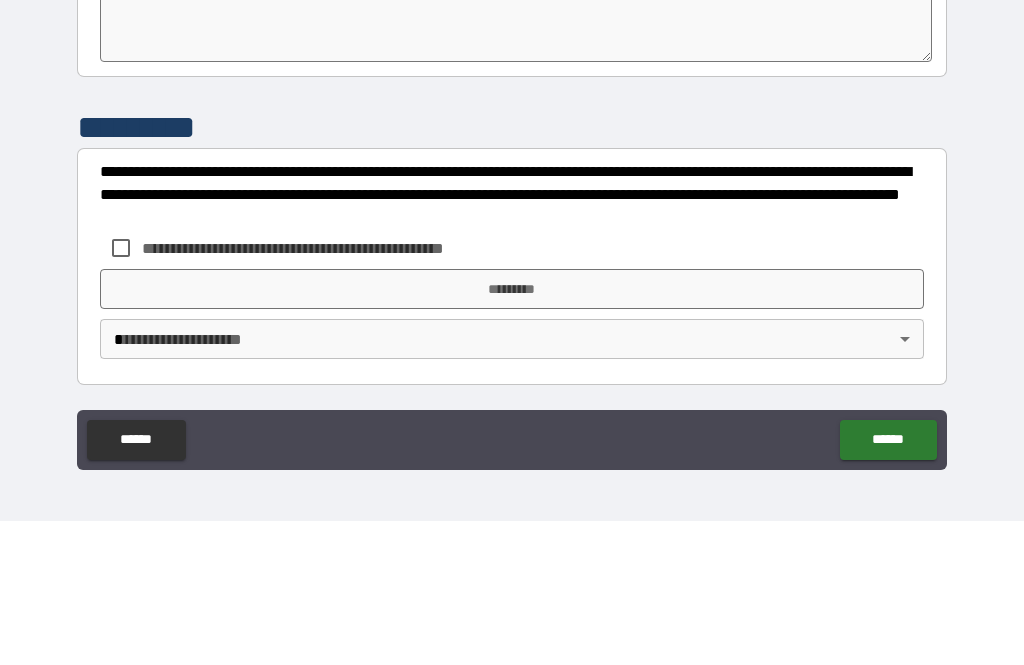 scroll, scrollTop: 790, scrollLeft: 0, axis: vertical 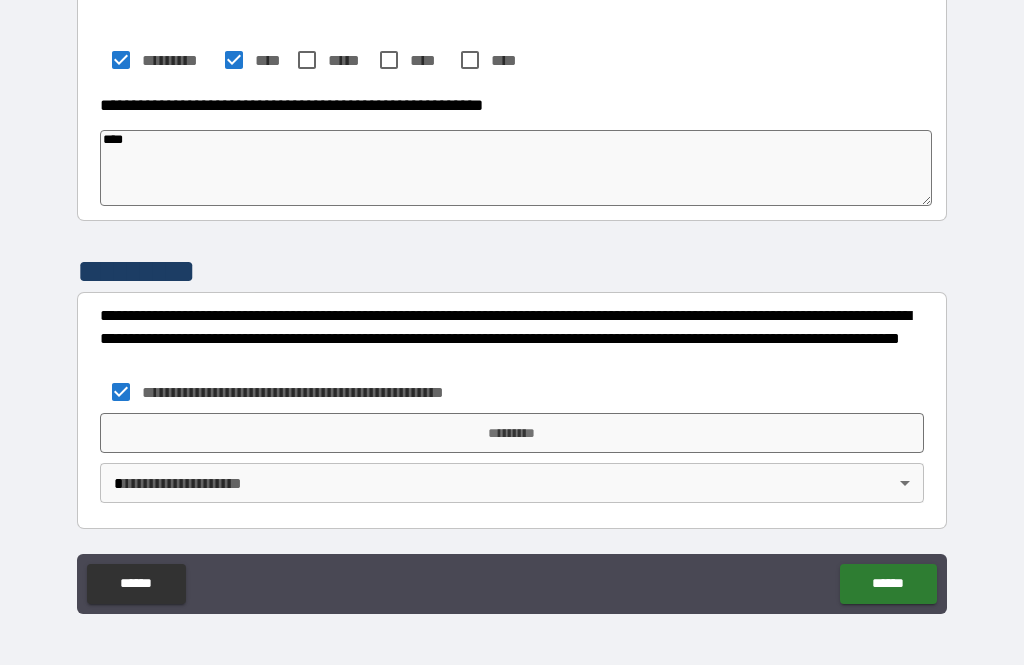 click on "*********" at bounding box center (512, 433) 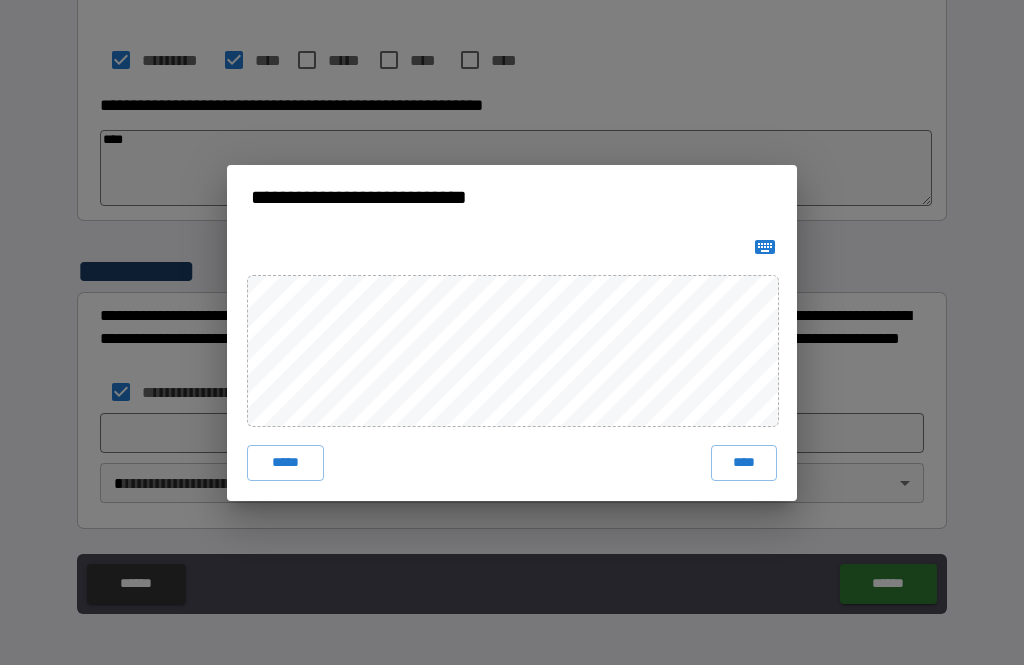 click on "****" at bounding box center (744, 463) 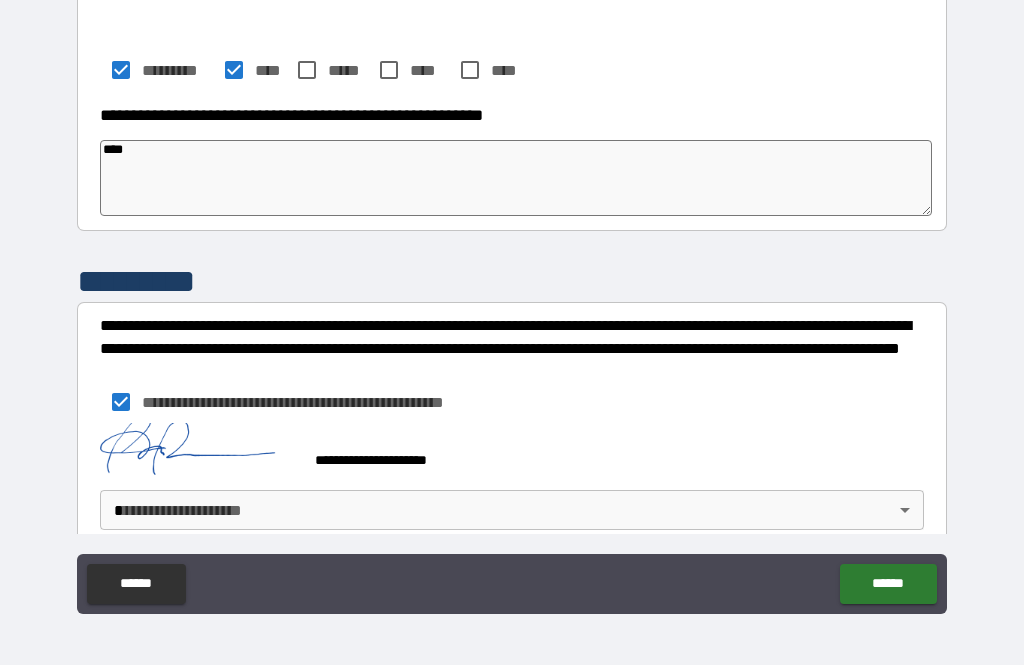 click on "**********" at bounding box center (512, 300) 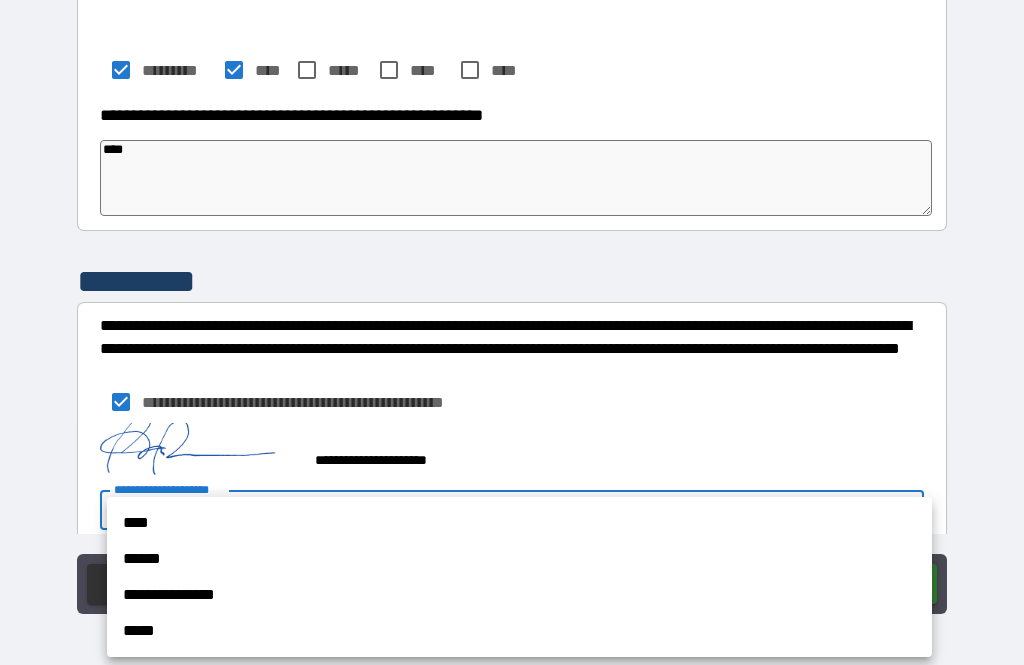 click on "****" at bounding box center (519, 523) 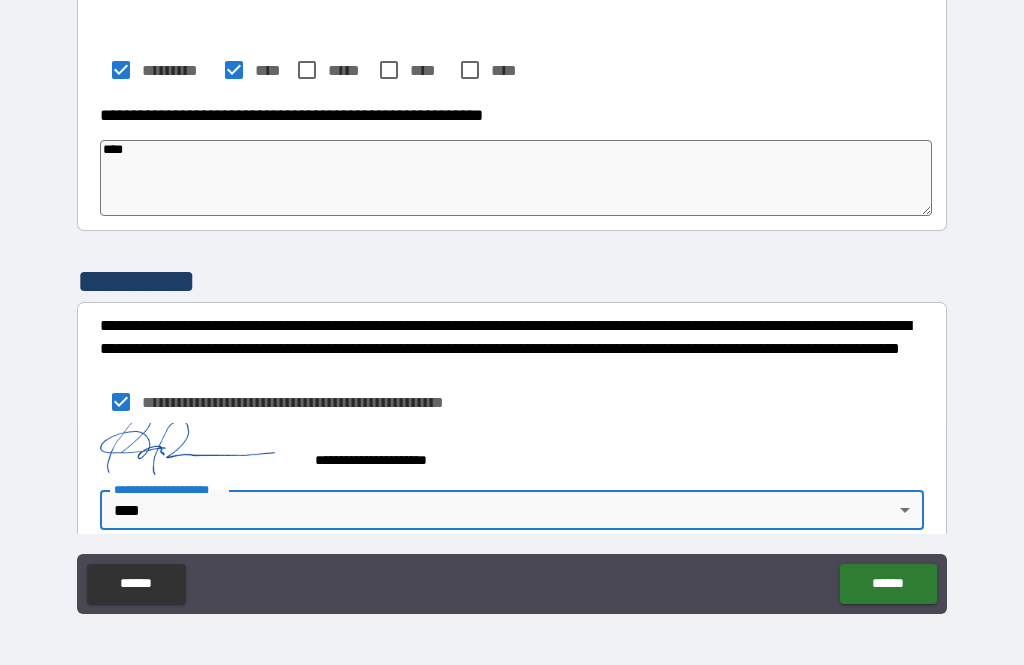 click on "******" at bounding box center [888, 584] 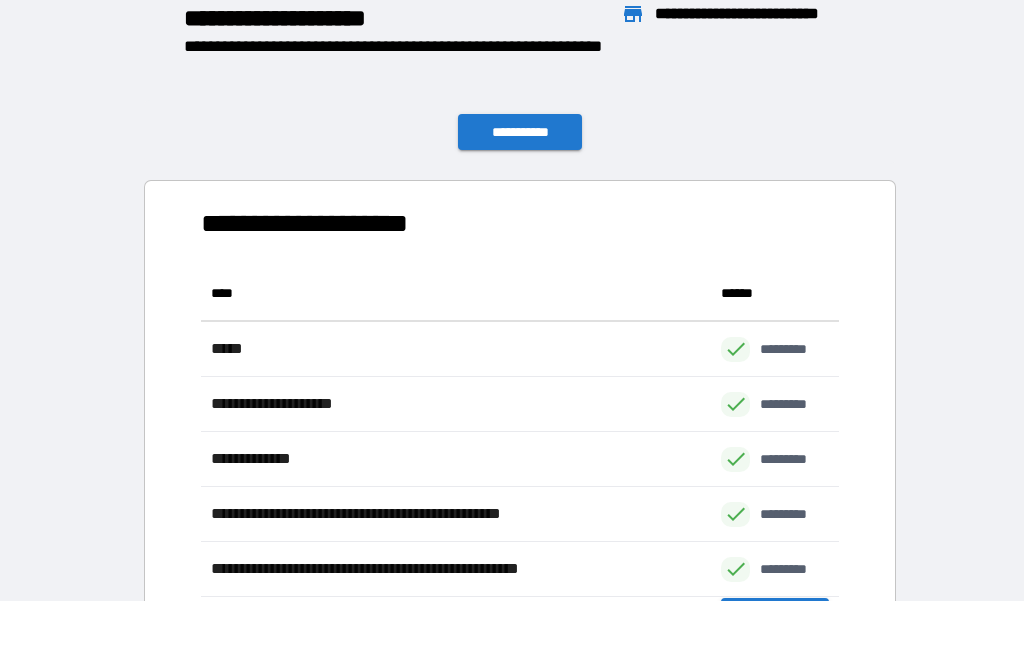 scroll, scrollTop: 386, scrollLeft: 638, axis: both 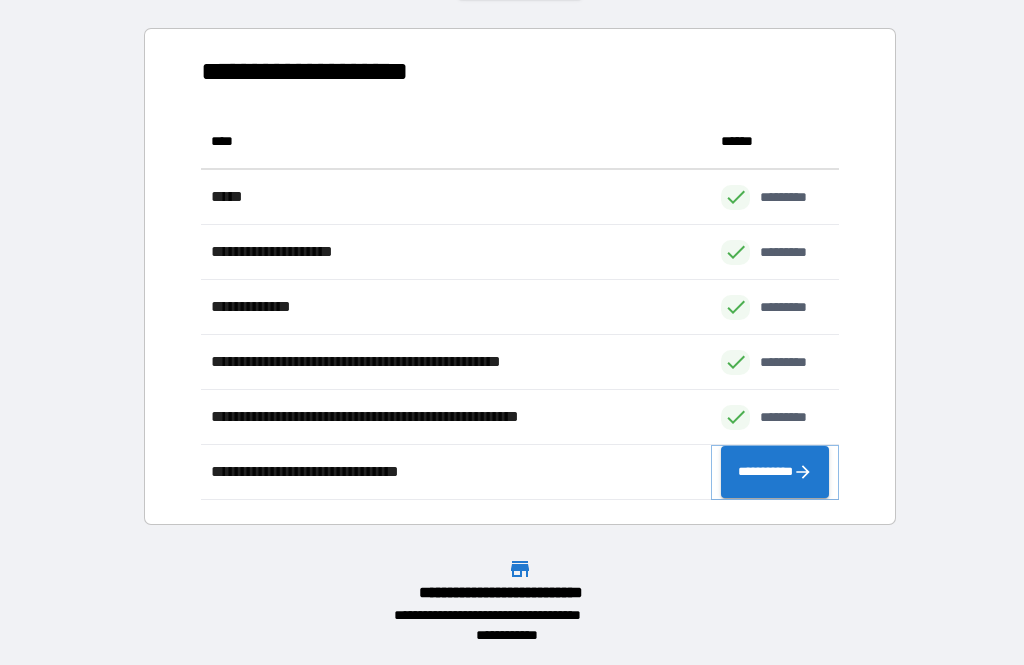 click on "**********" at bounding box center (775, 472) 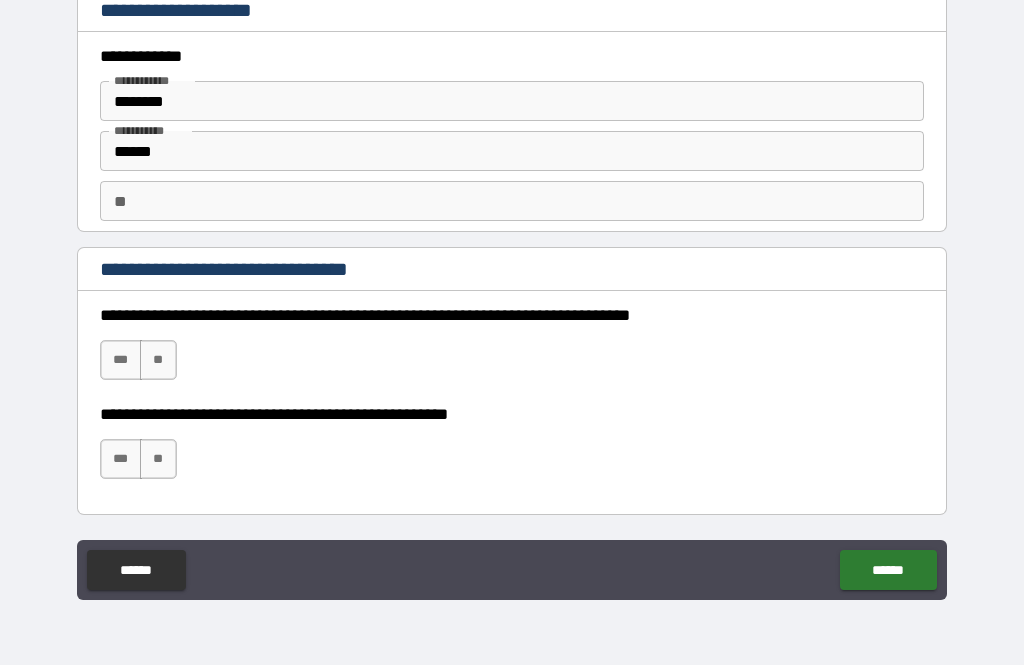 click on "***" at bounding box center [121, 360] 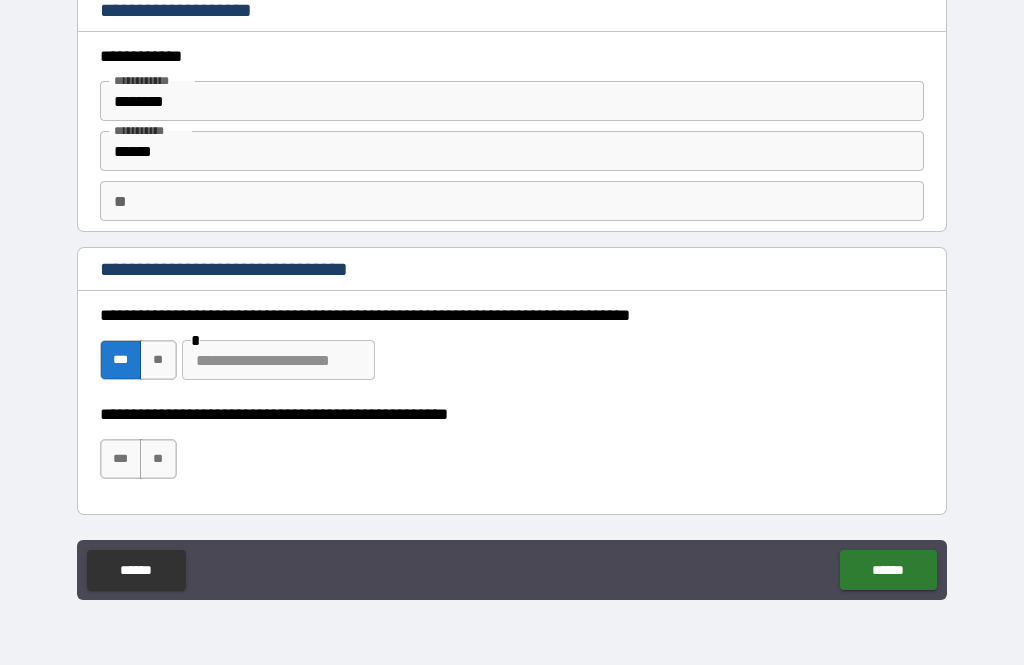 click on "***" at bounding box center (121, 459) 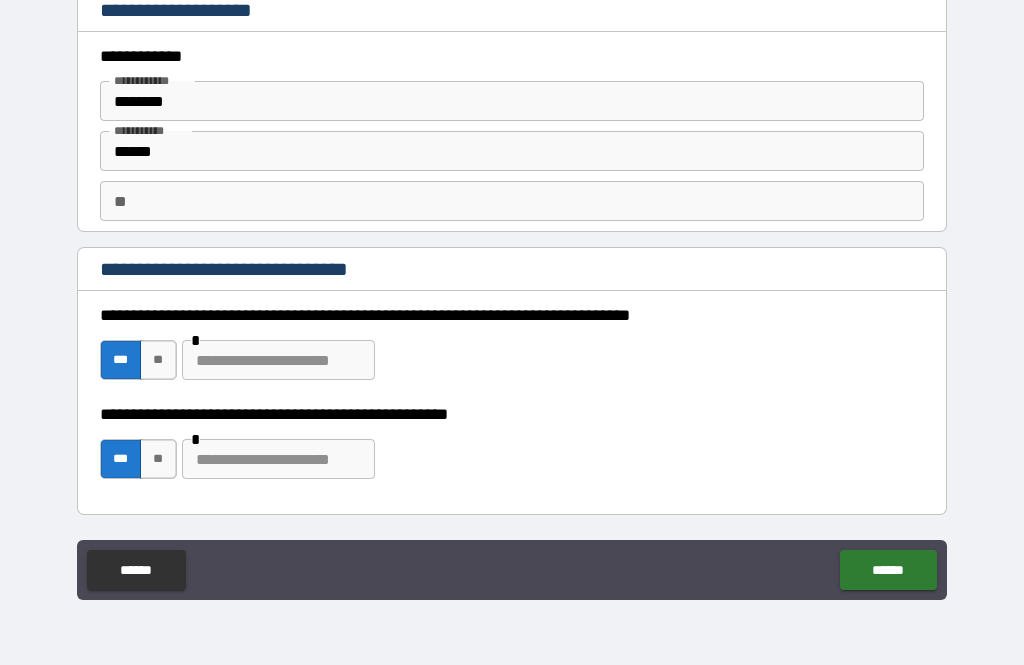 click at bounding box center [278, 459] 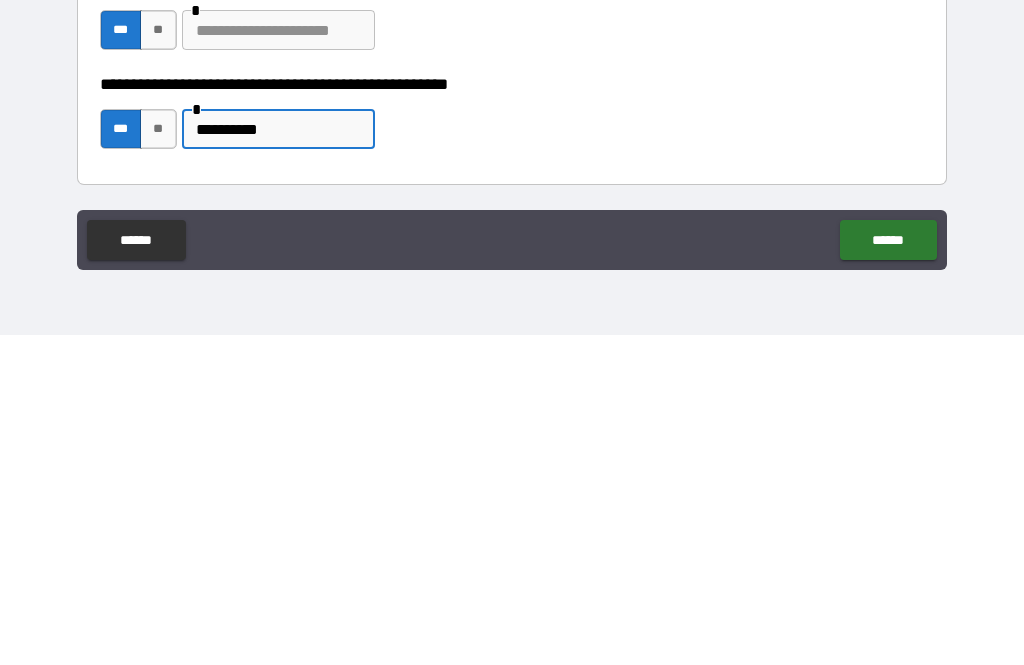 click on "******" at bounding box center [888, 570] 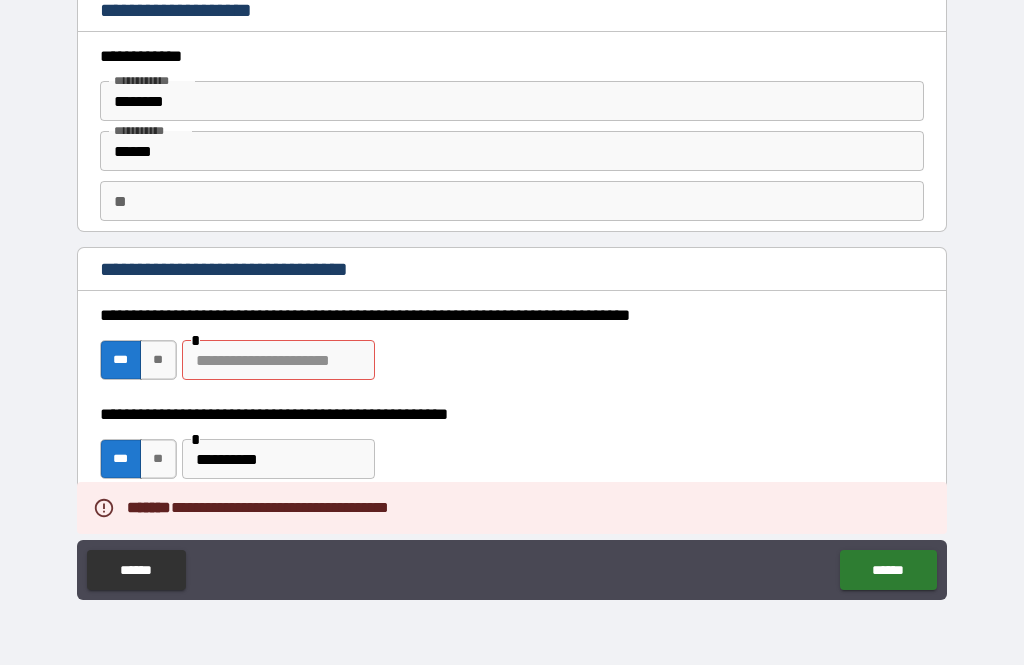 click at bounding box center [278, 360] 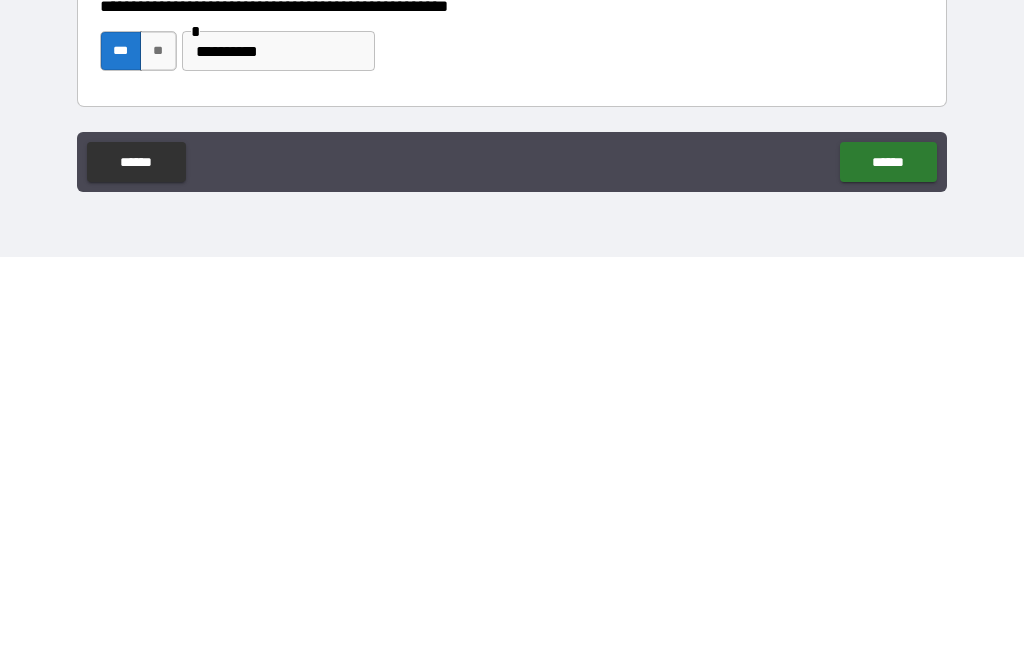 click on "******" at bounding box center [888, 570] 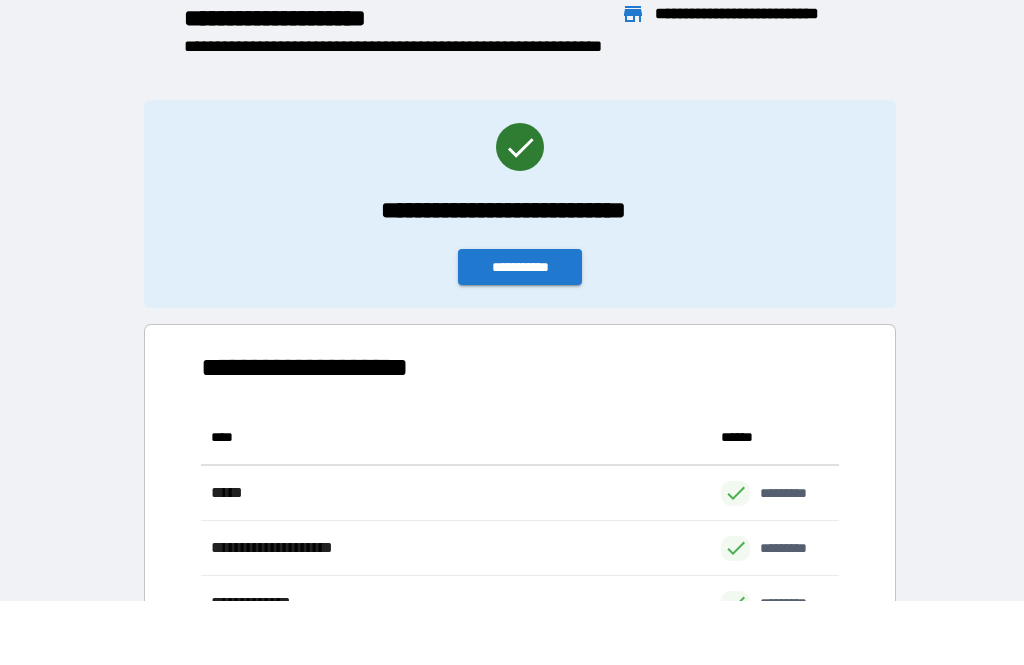scroll, scrollTop: 1, scrollLeft: 1, axis: both 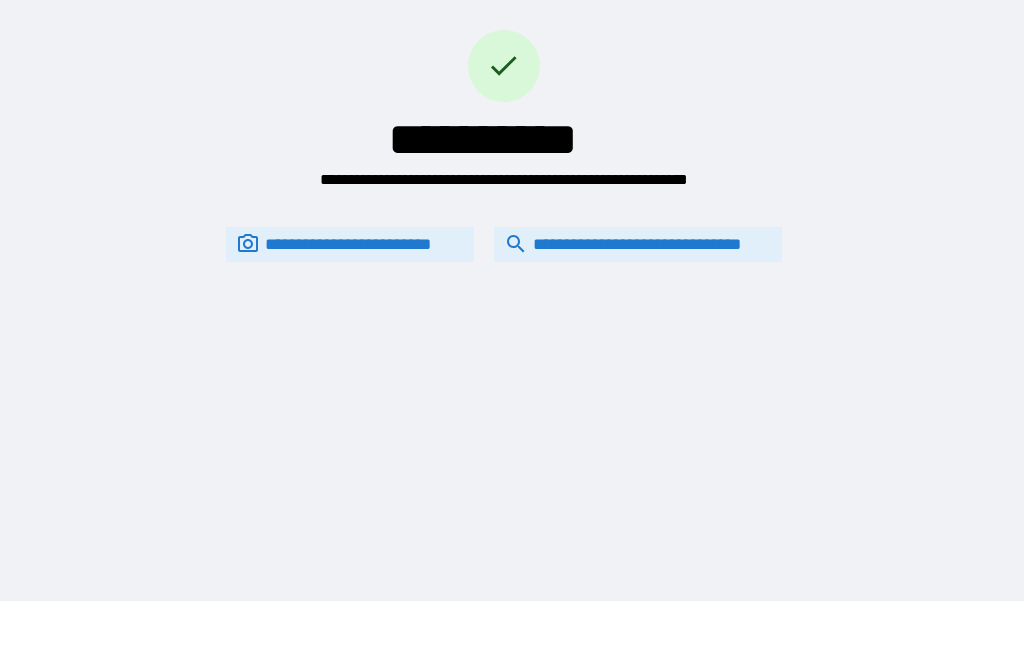 click on "**********" at bounding box center (638, 244) 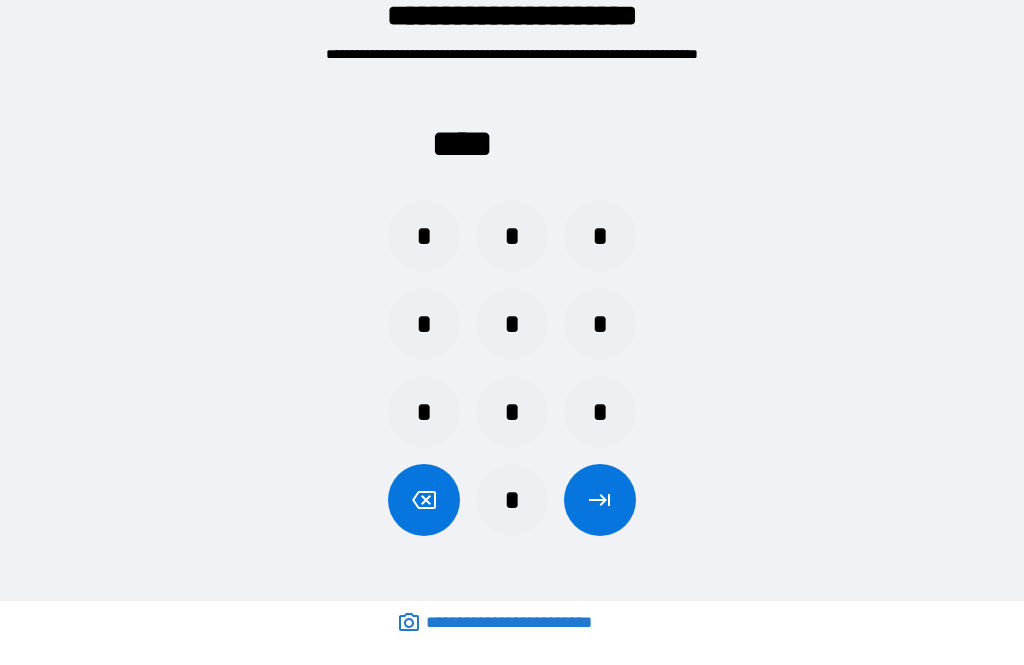 click on "*" at bounding box center (512, 412) 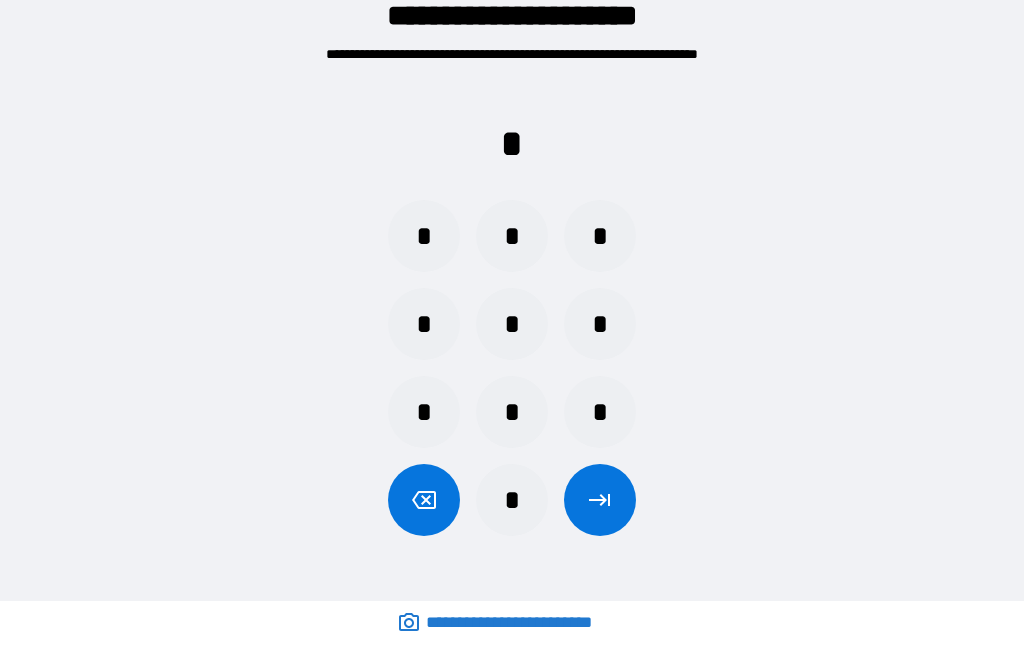 click on "*" at bounding box center [512, 412] 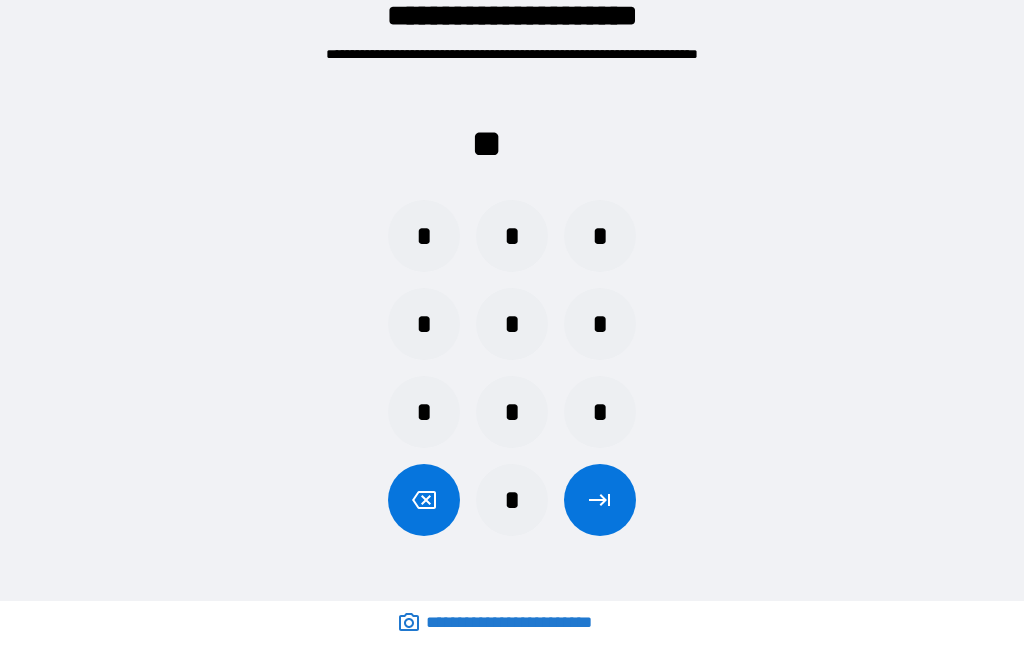 click on "*" at bounding box center (600, 412) 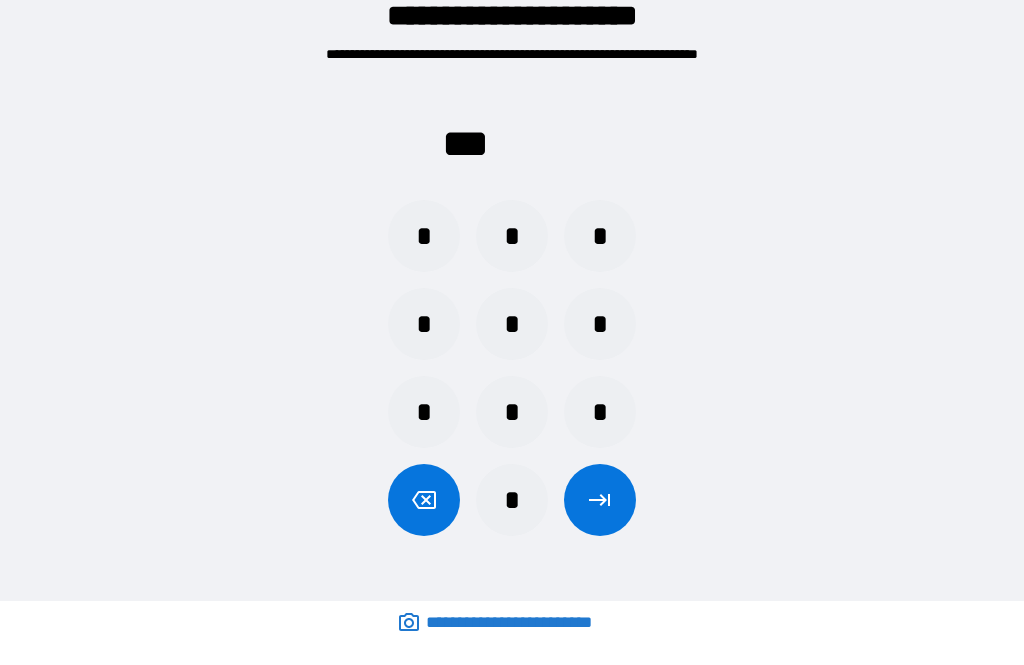 click on "*" at bounding box center [512, 500] 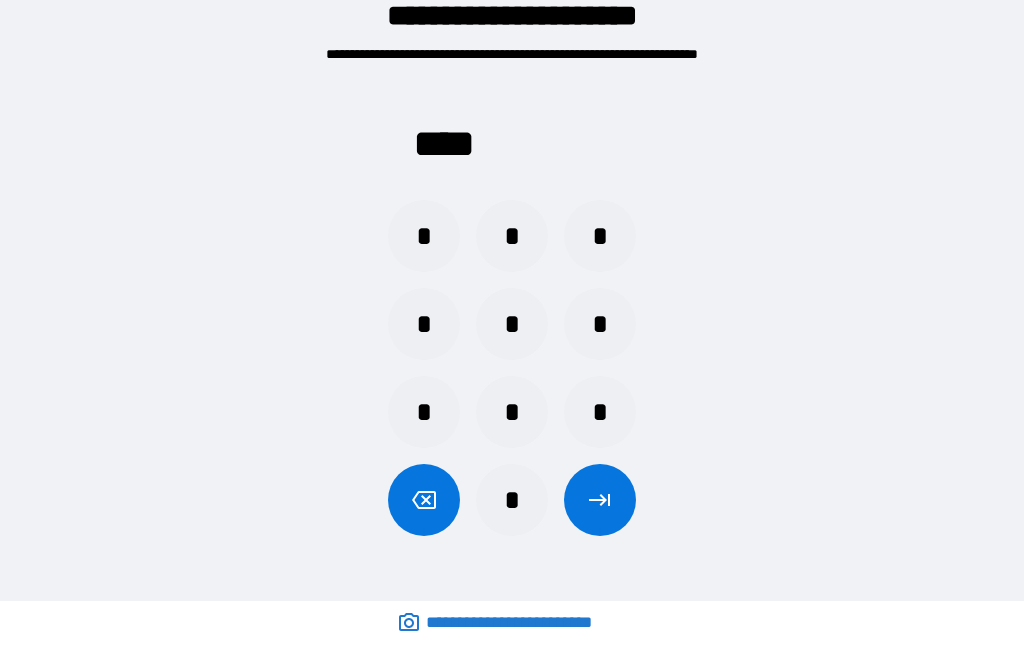 click at bounding box center [600, 500] 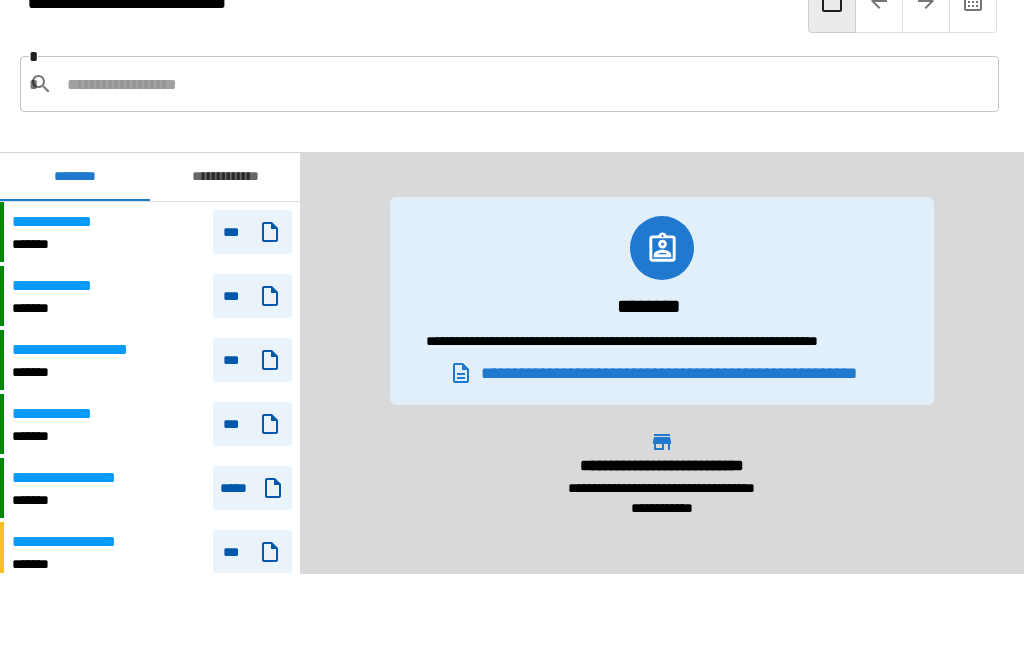 scroll, scrollTop: 2100, scrollLeft: 0, axis: vertical 